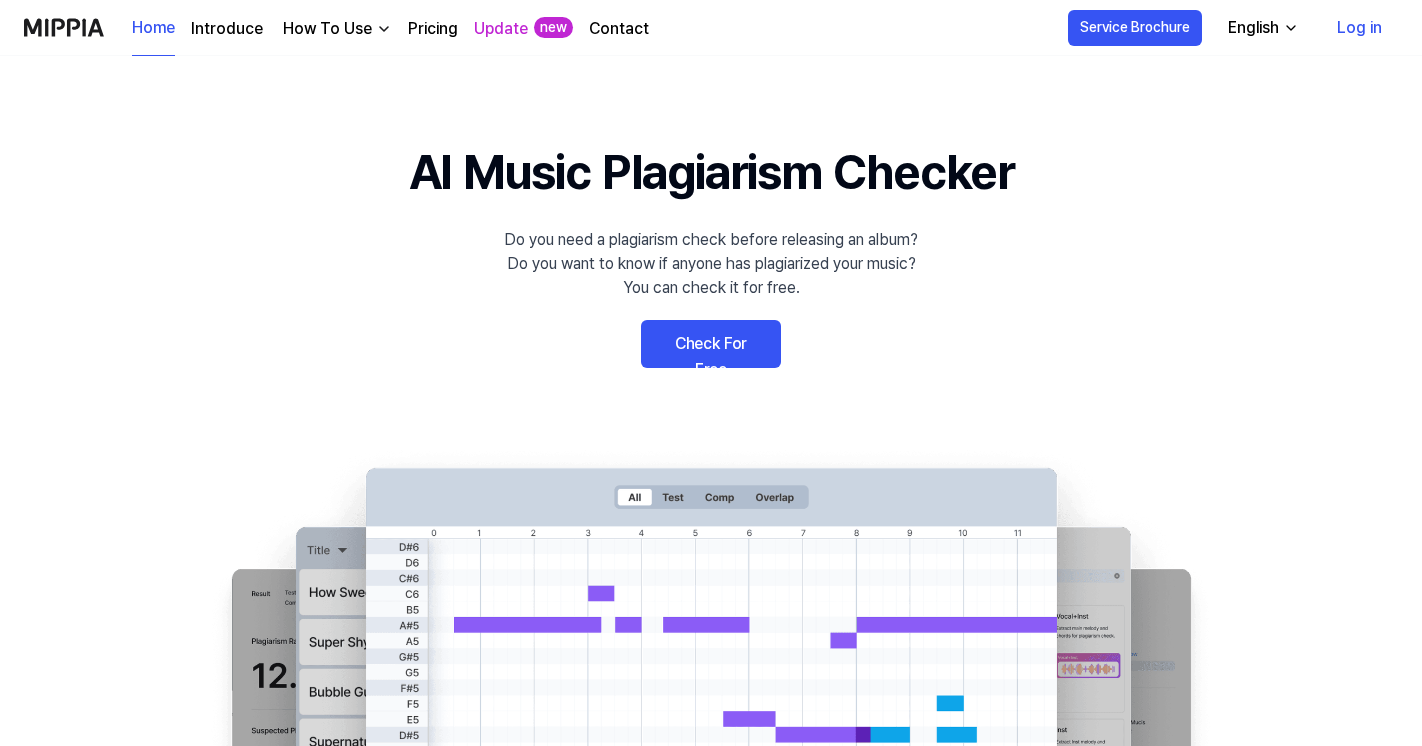 click on "Check For Free" at bounding box center [711, 344] 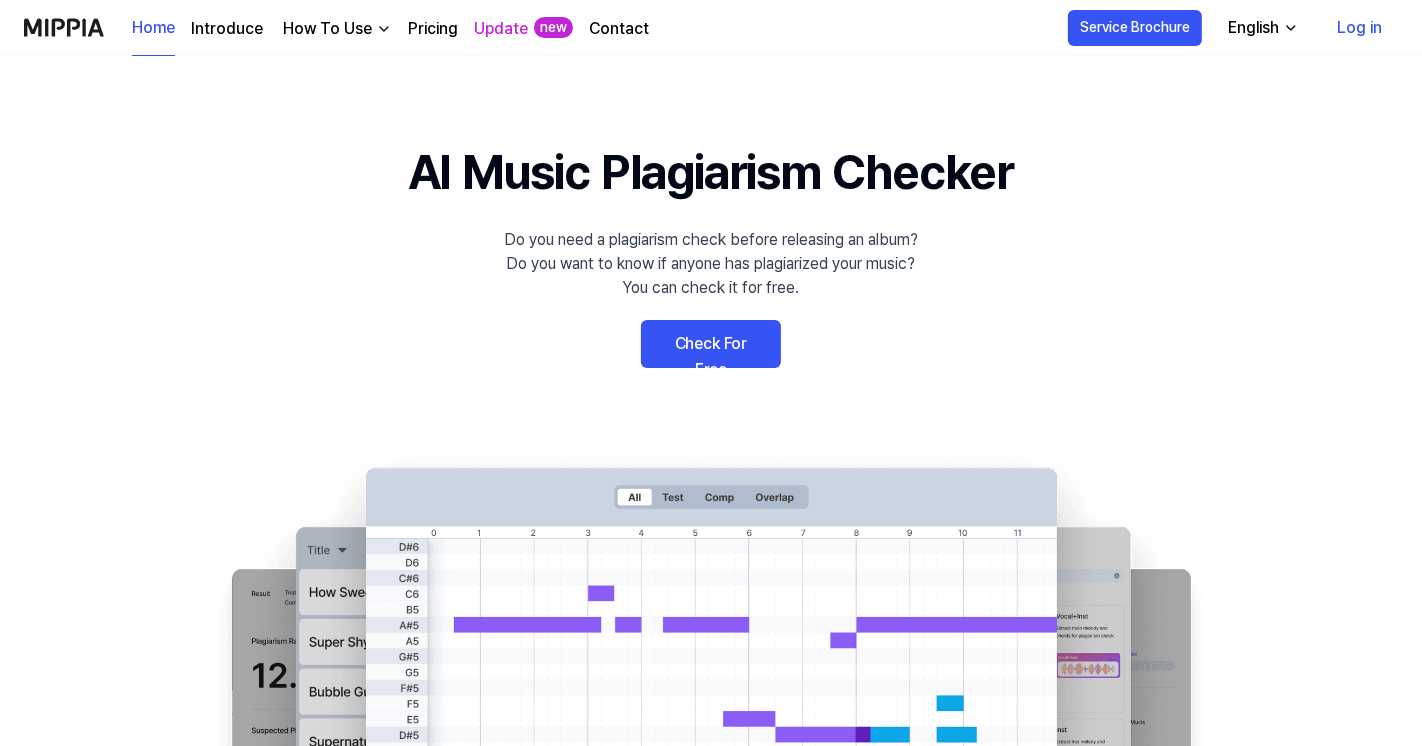 scroll, scrollTop: 0, scrollLeft: 0, axis: both 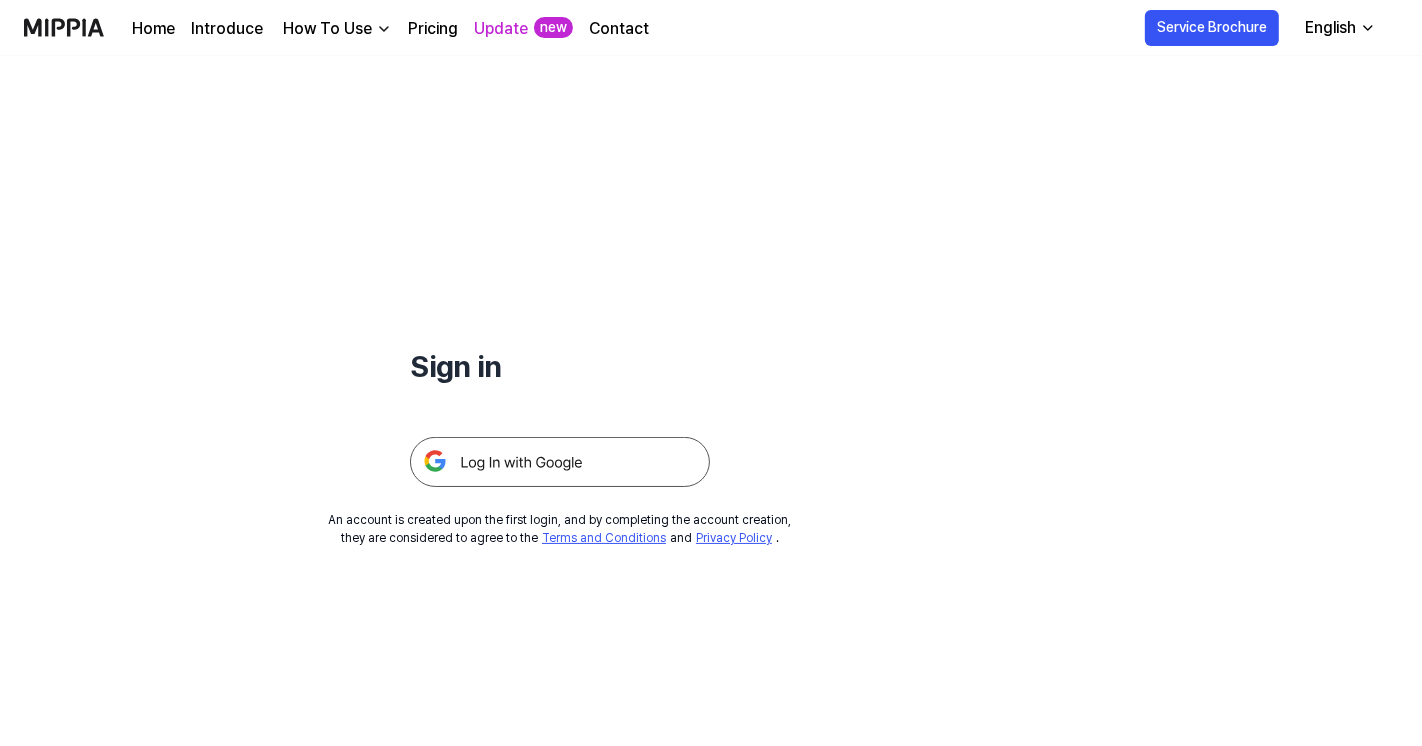 click at bounding box center [560, 462] 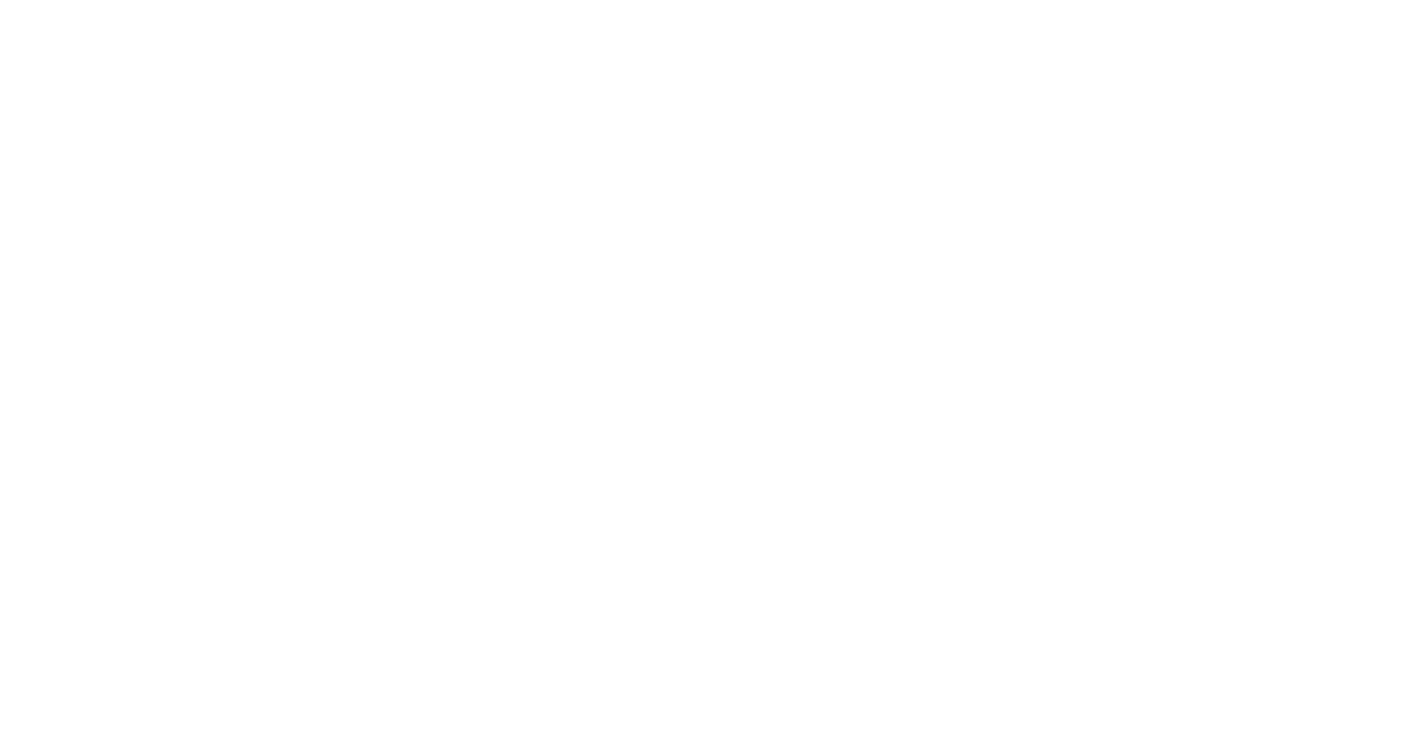 scroll, scrollTop: 0, scrollLeft: 0, axis: both 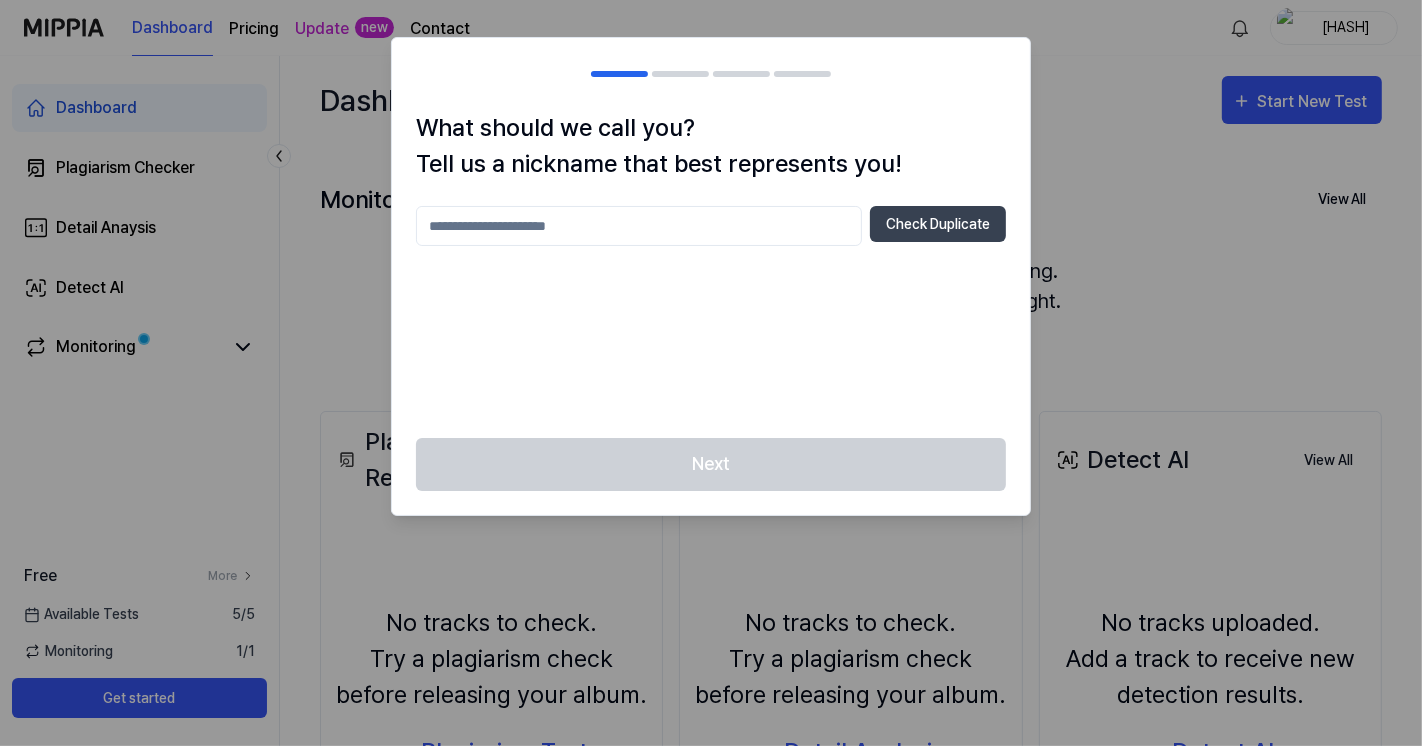 click at bounding box center [639, 226] 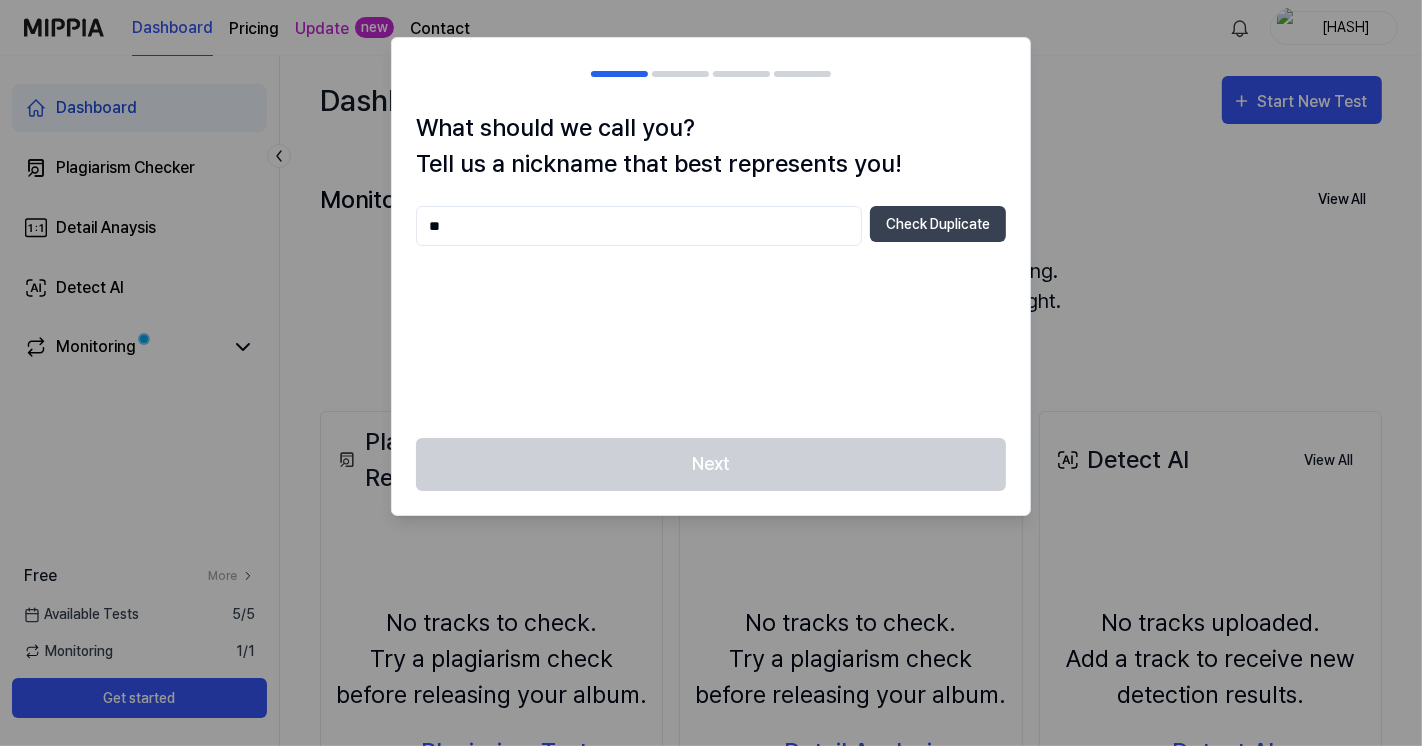 type on "*" 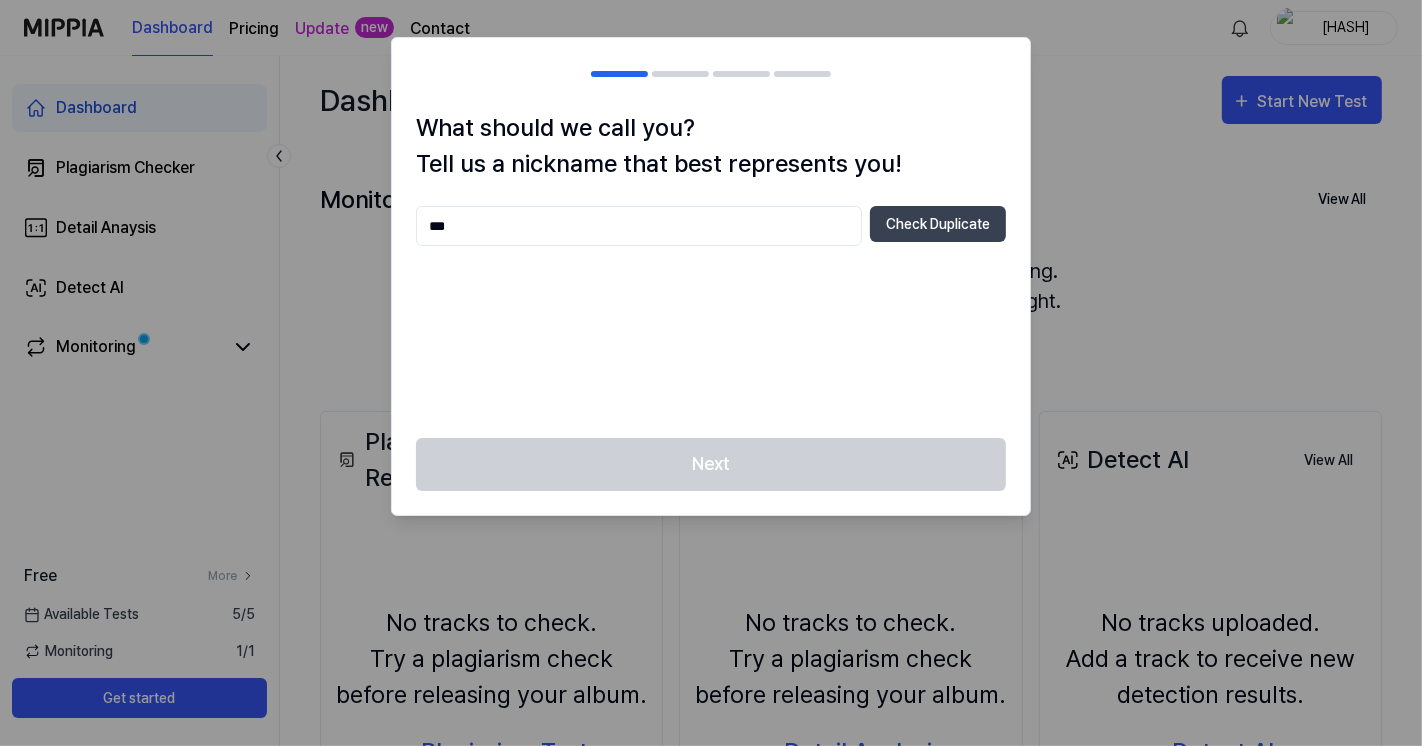 type on "***" 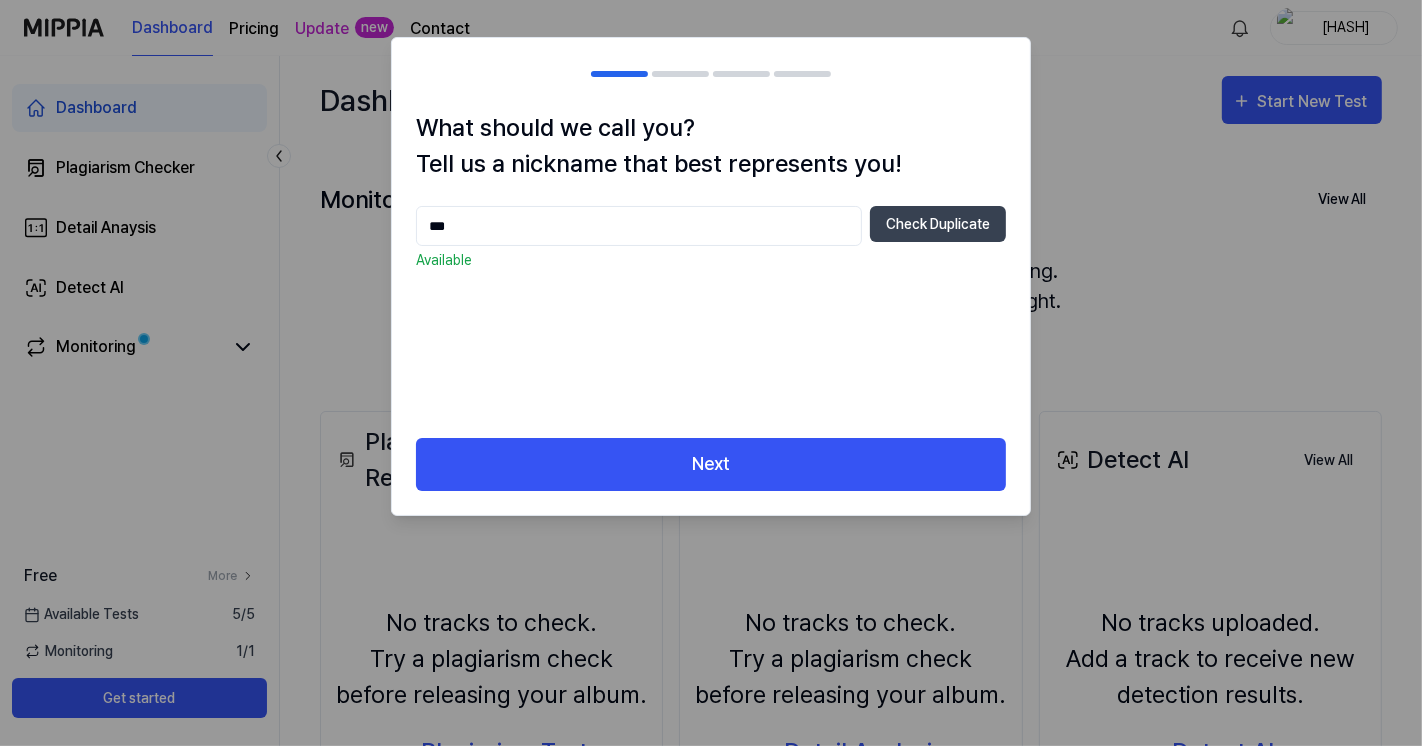 click on "Next" at bounding box center [711, 464] 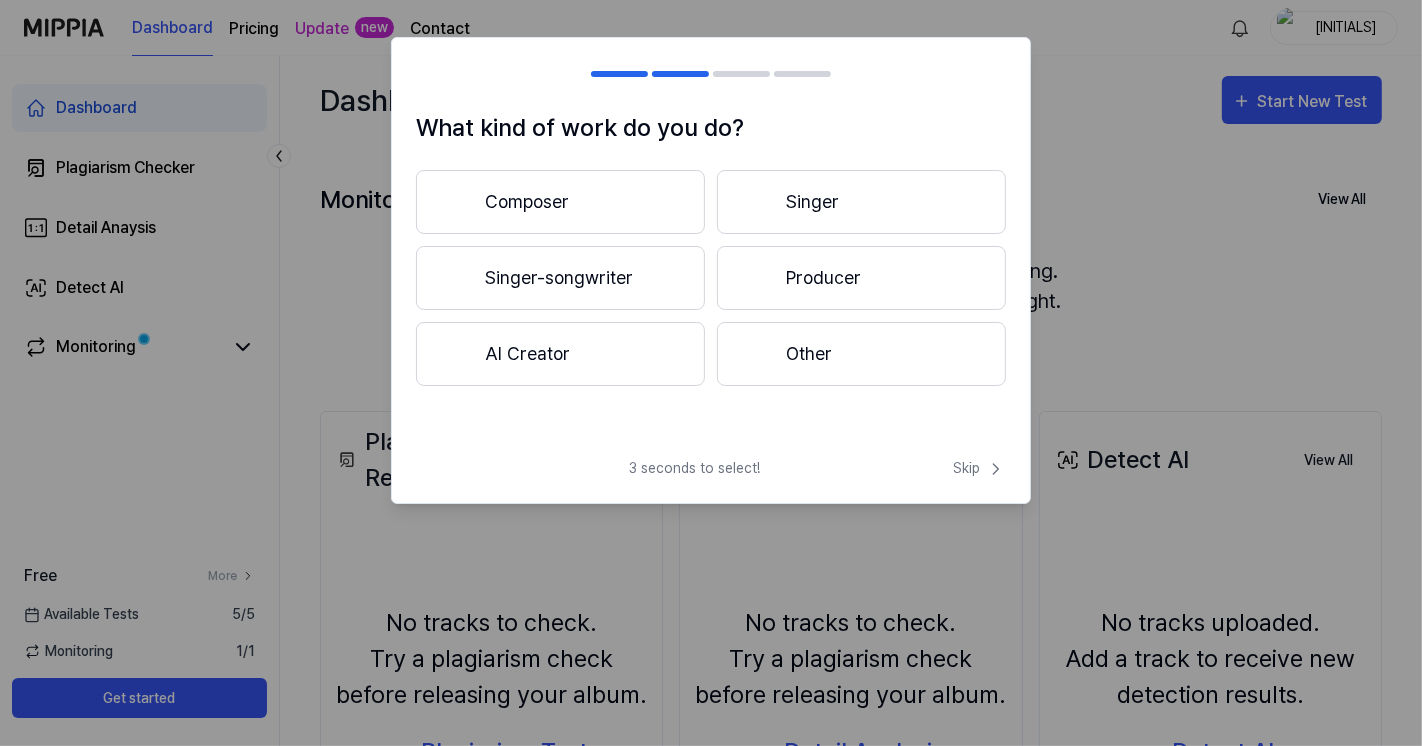 click on "Singer-songwriter" at bounding box center [560, 278] 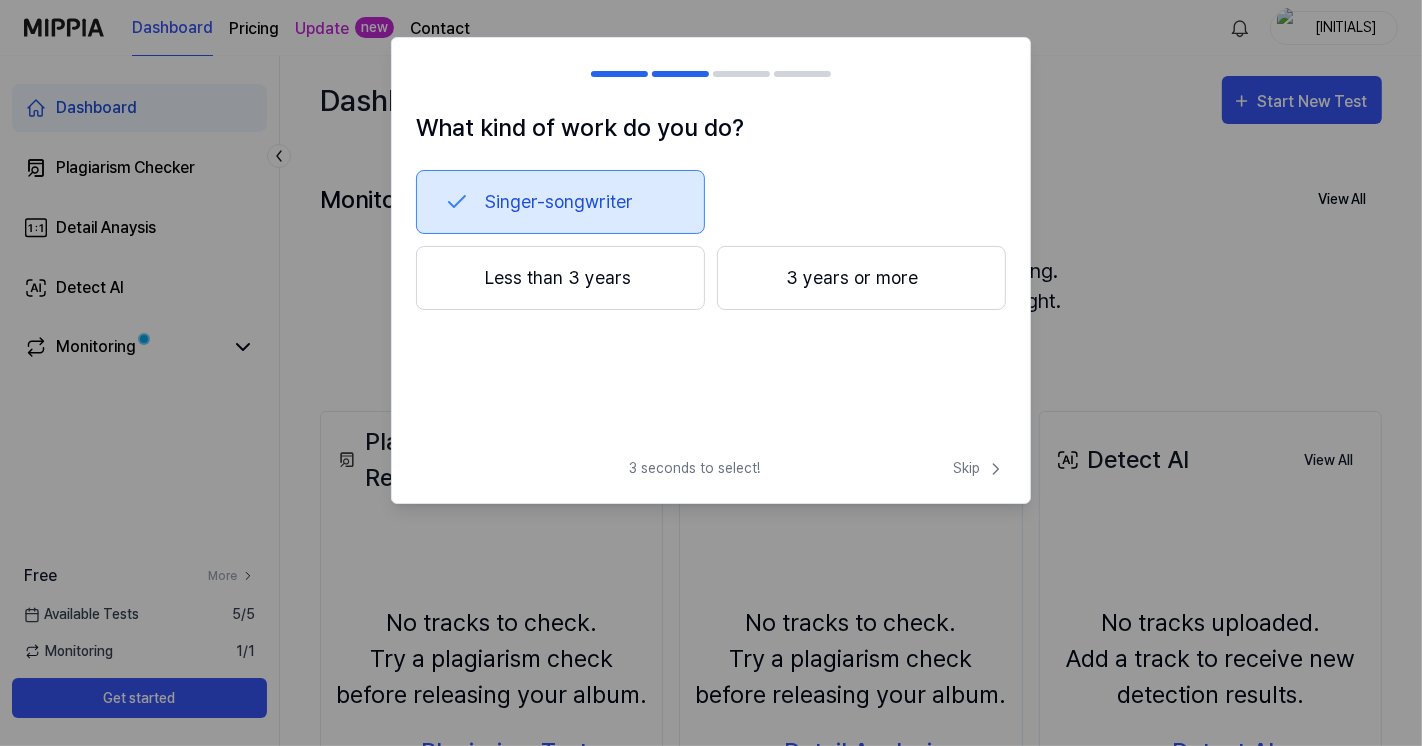 click on "Less than 3 years" at bounding box center (560, 278) 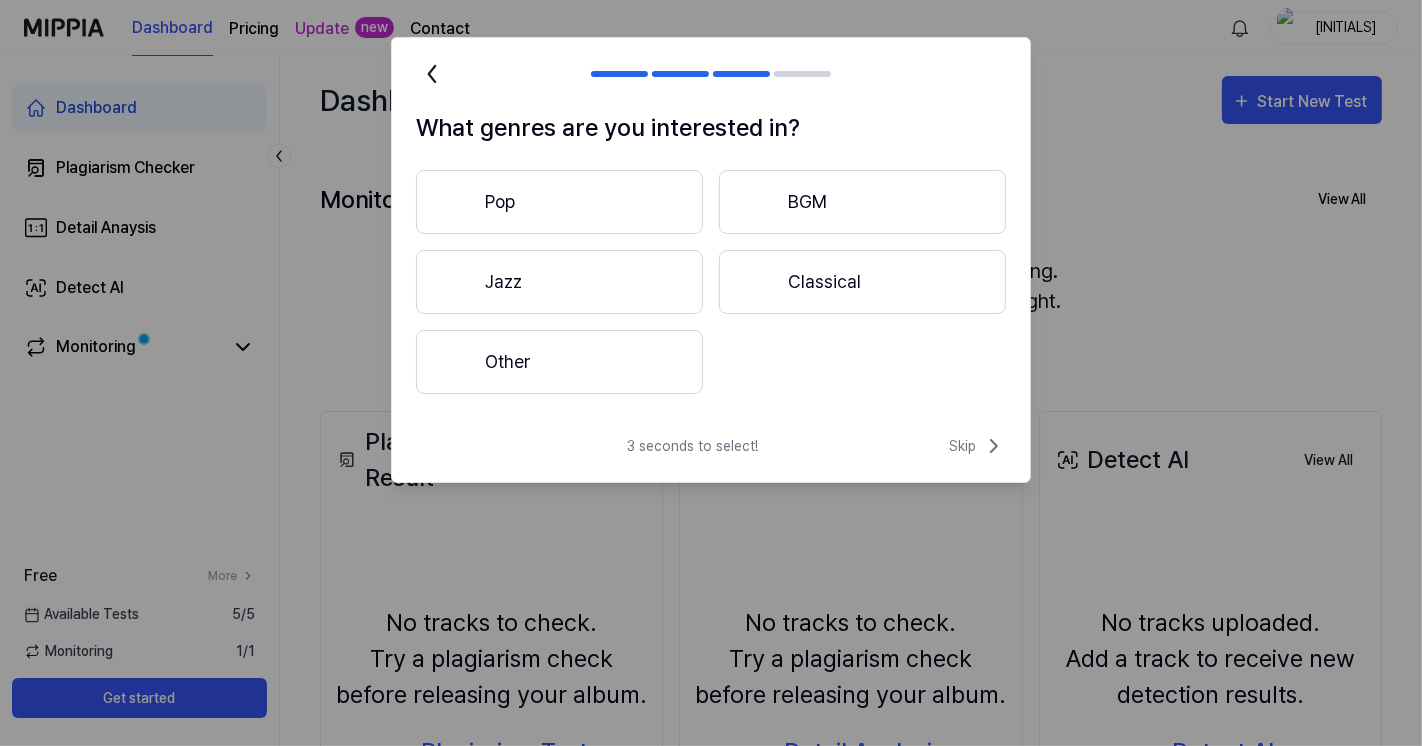 click on "Other" at bounding box center [559, 362] 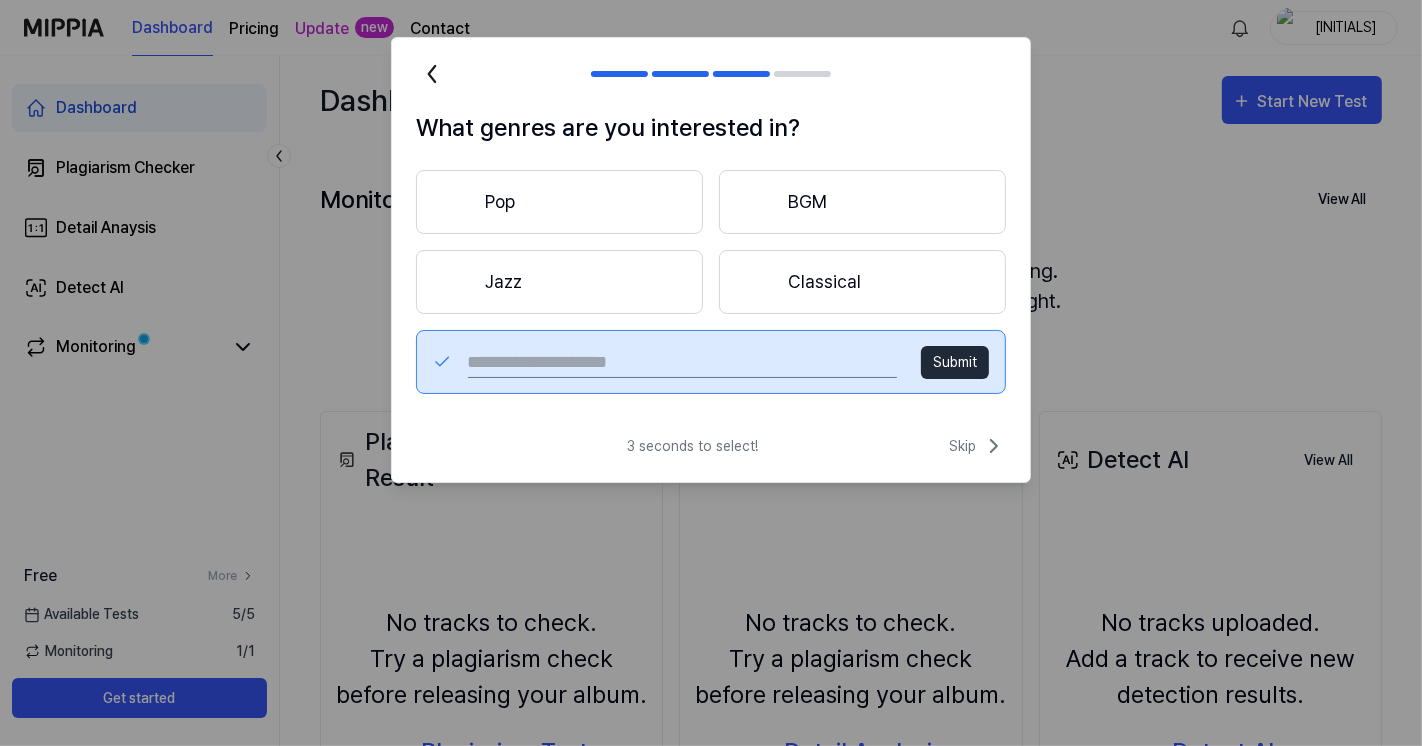 click on "Pop" at bounding box center [559, 202] 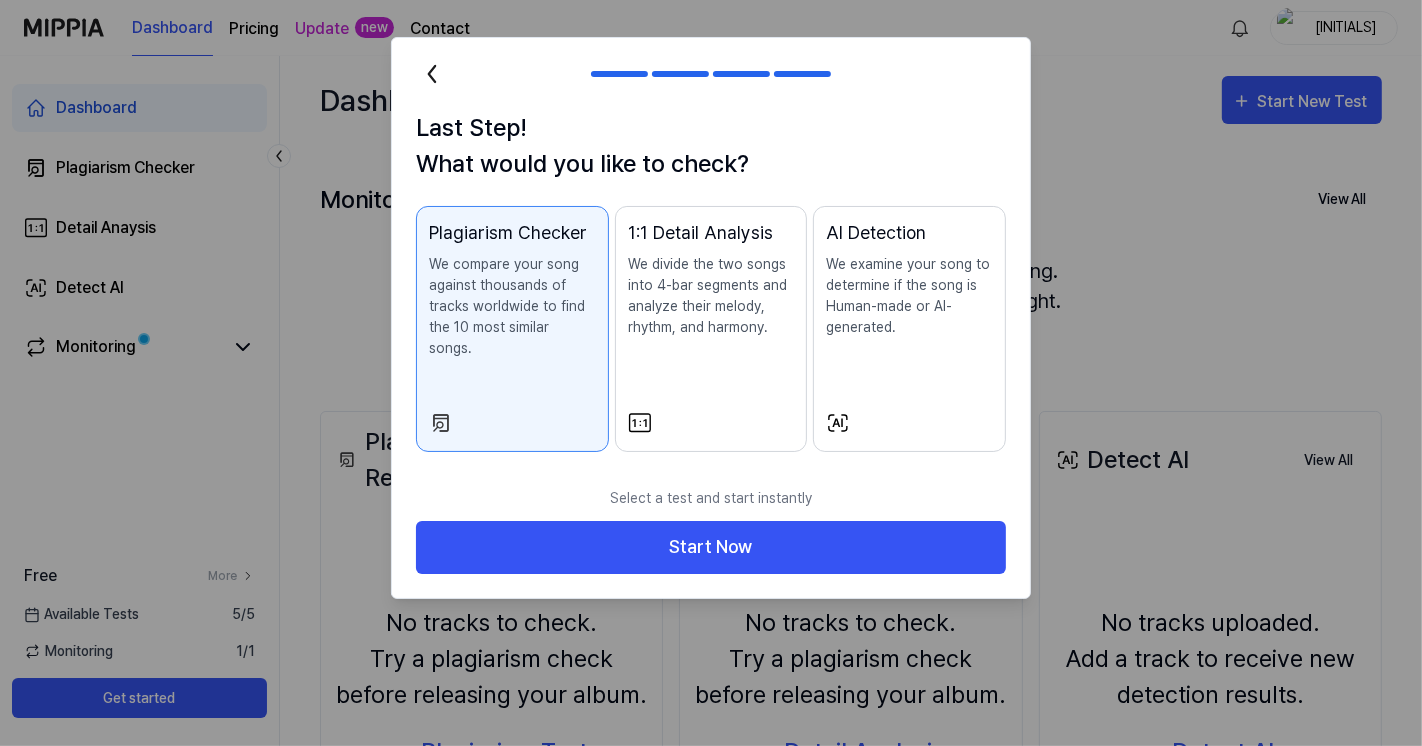 click on "Start Now" at bounding box center [711, 547] 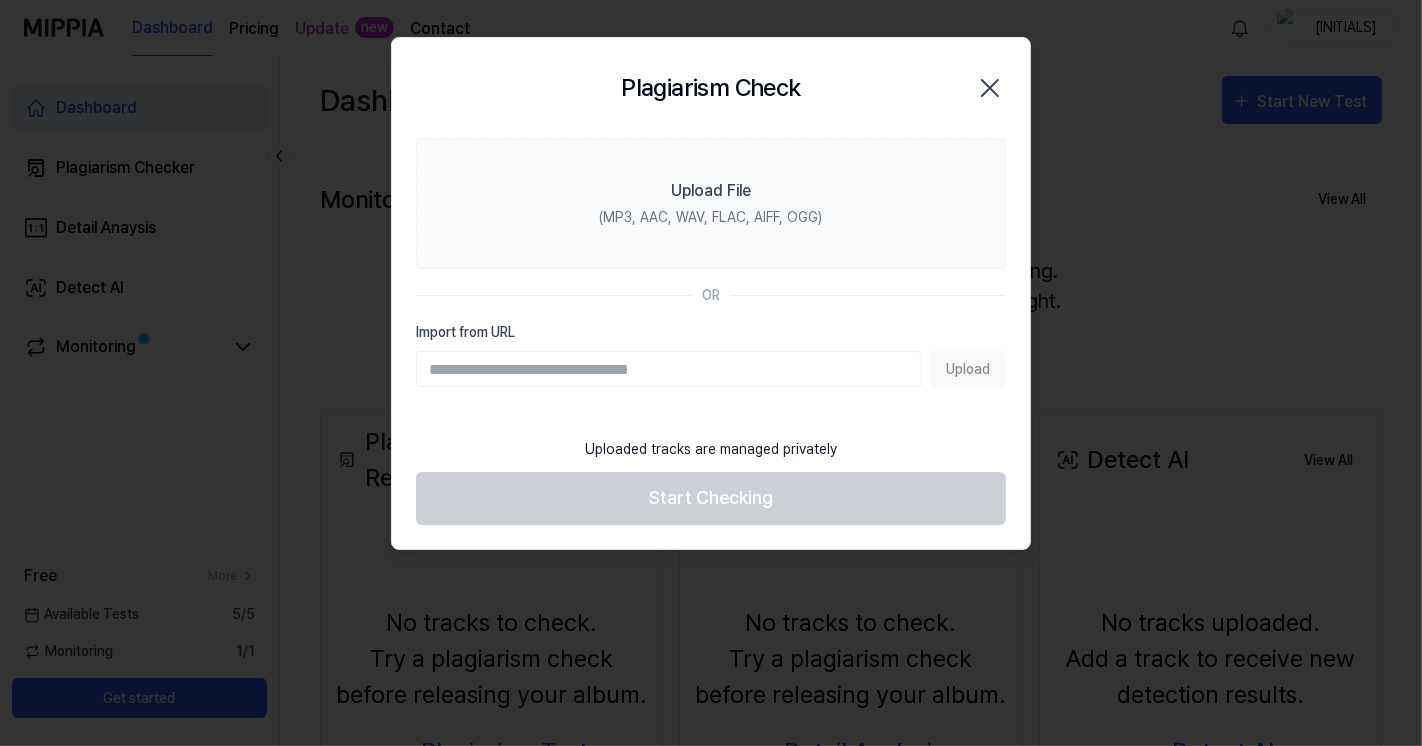 click on "Upload File" at bounding box center (711, 191) 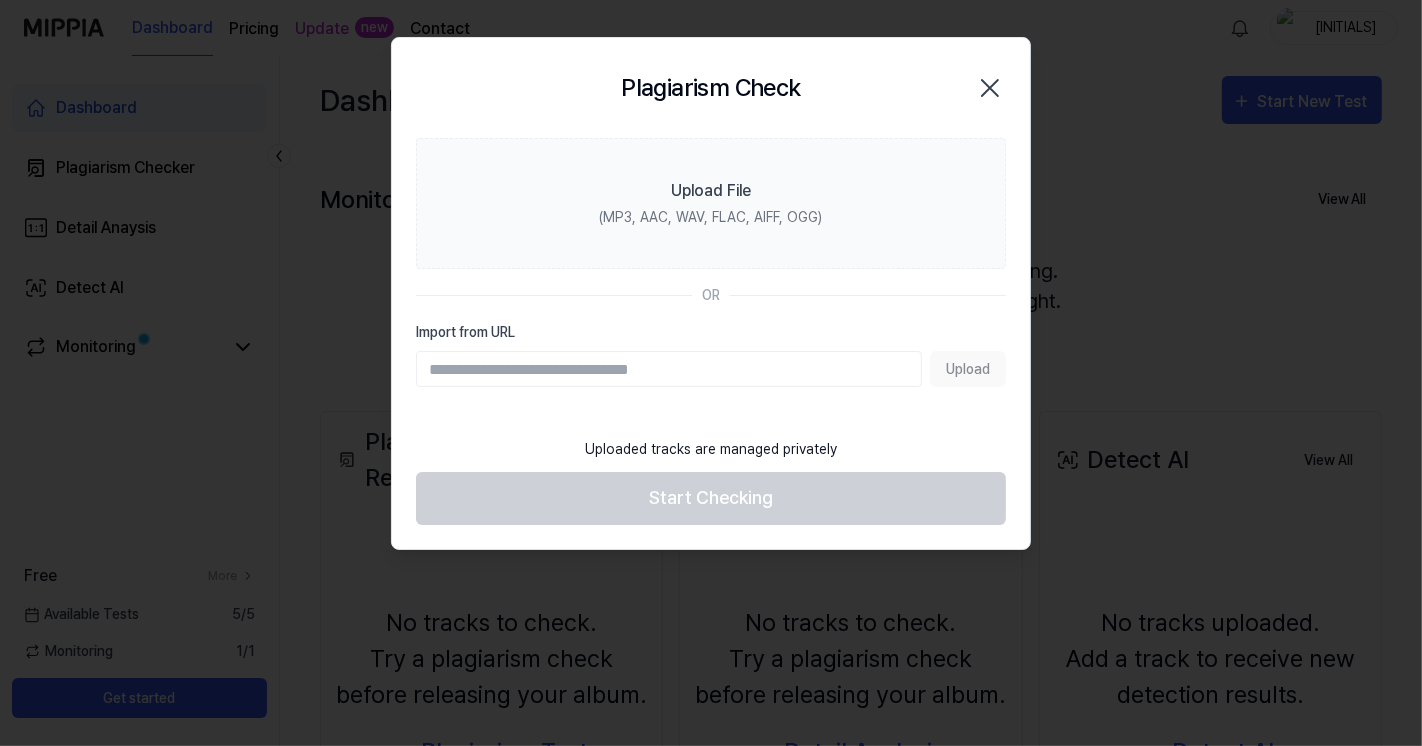 click on "Upload File (MP3, AAC, WAV, FLAC, AIFF, OGG)" at bounding box center (711, 203) 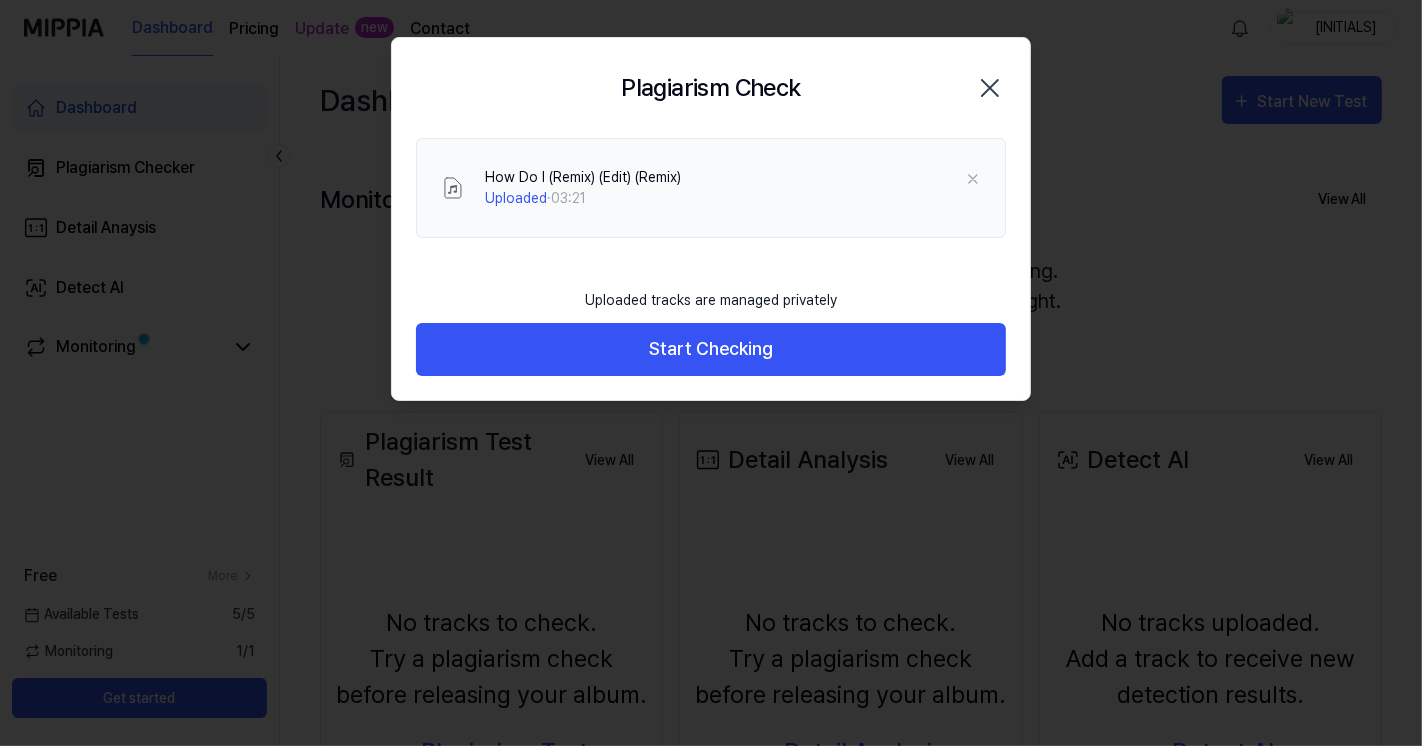 click on "Start Checking" at bounding box center (711, 349) 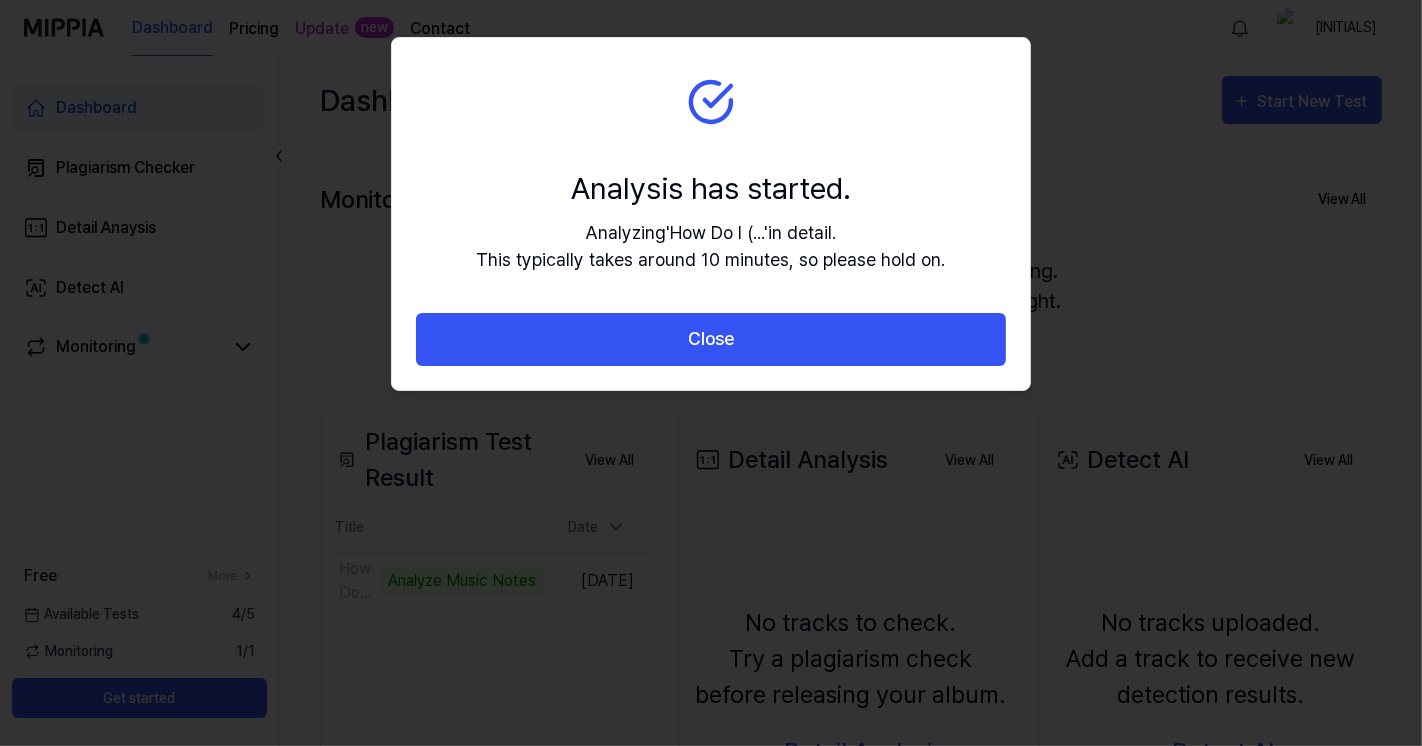 click on "Close" at bounding box center [711, 339] 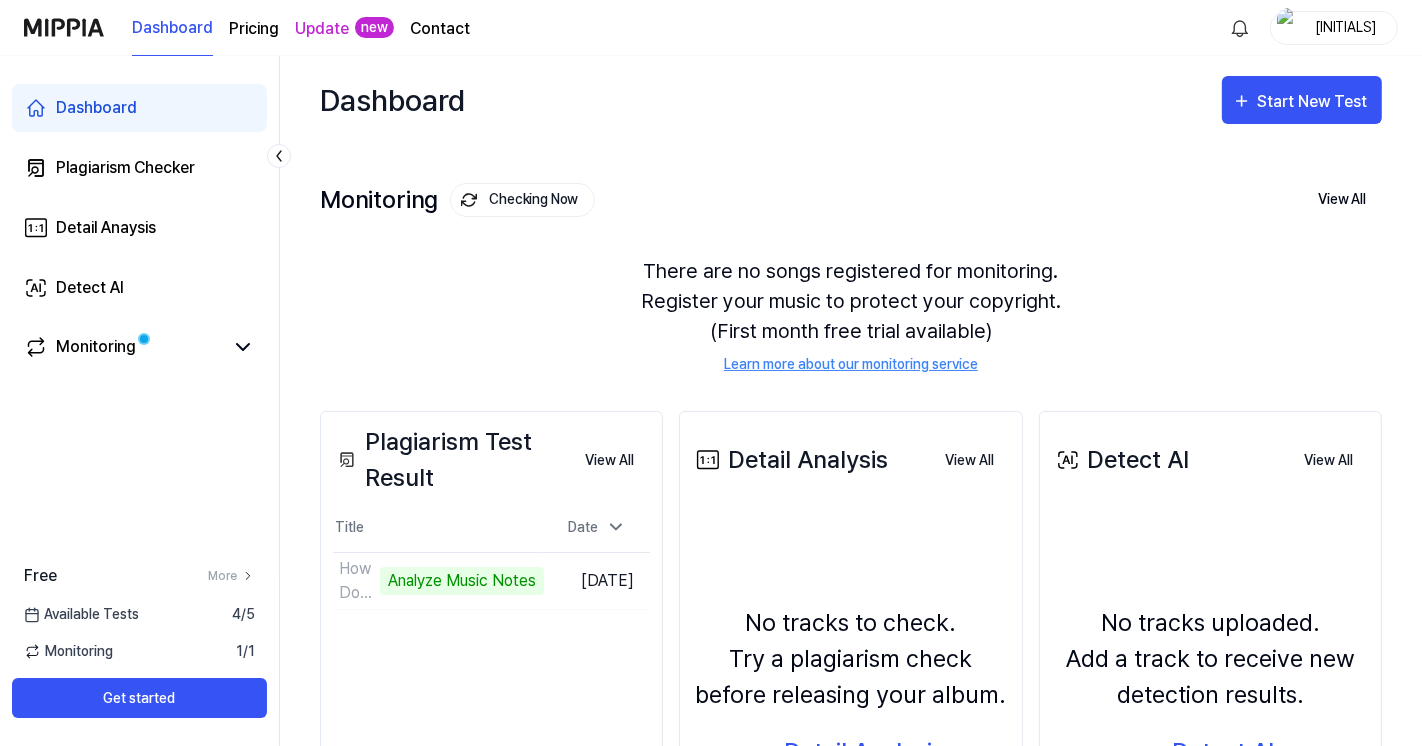 click 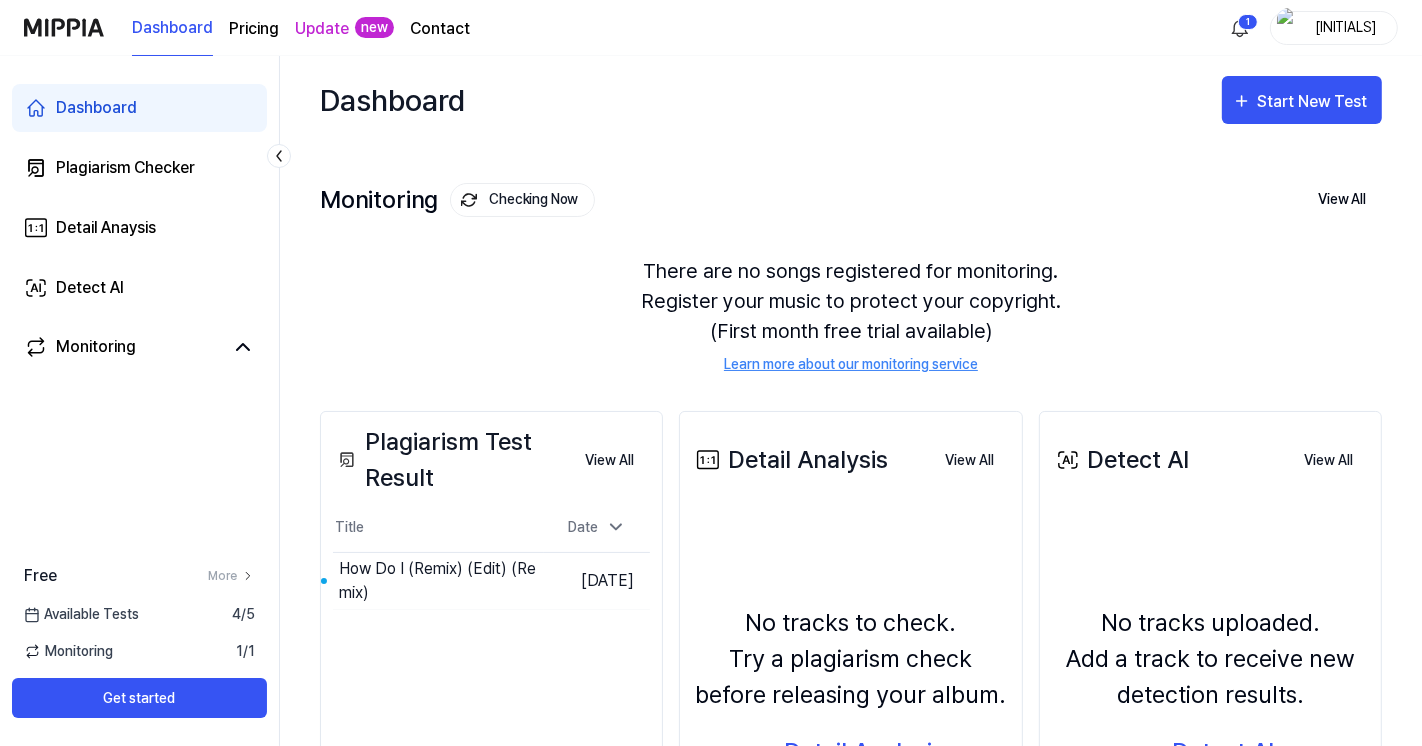 click on "How Do I (Remix) (Edit) (Remix)" at bounding box center (441, 581) 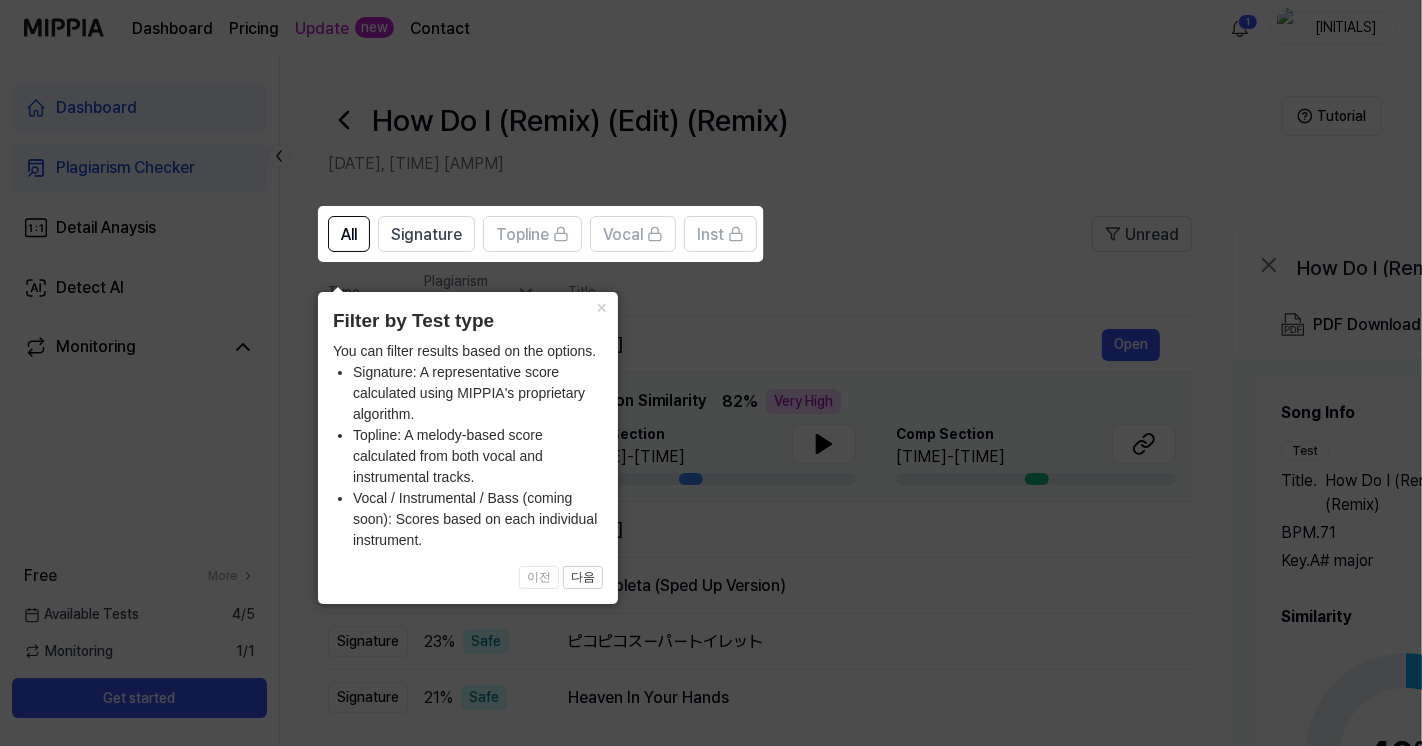 click on "×" at bounding box center [602, 306] 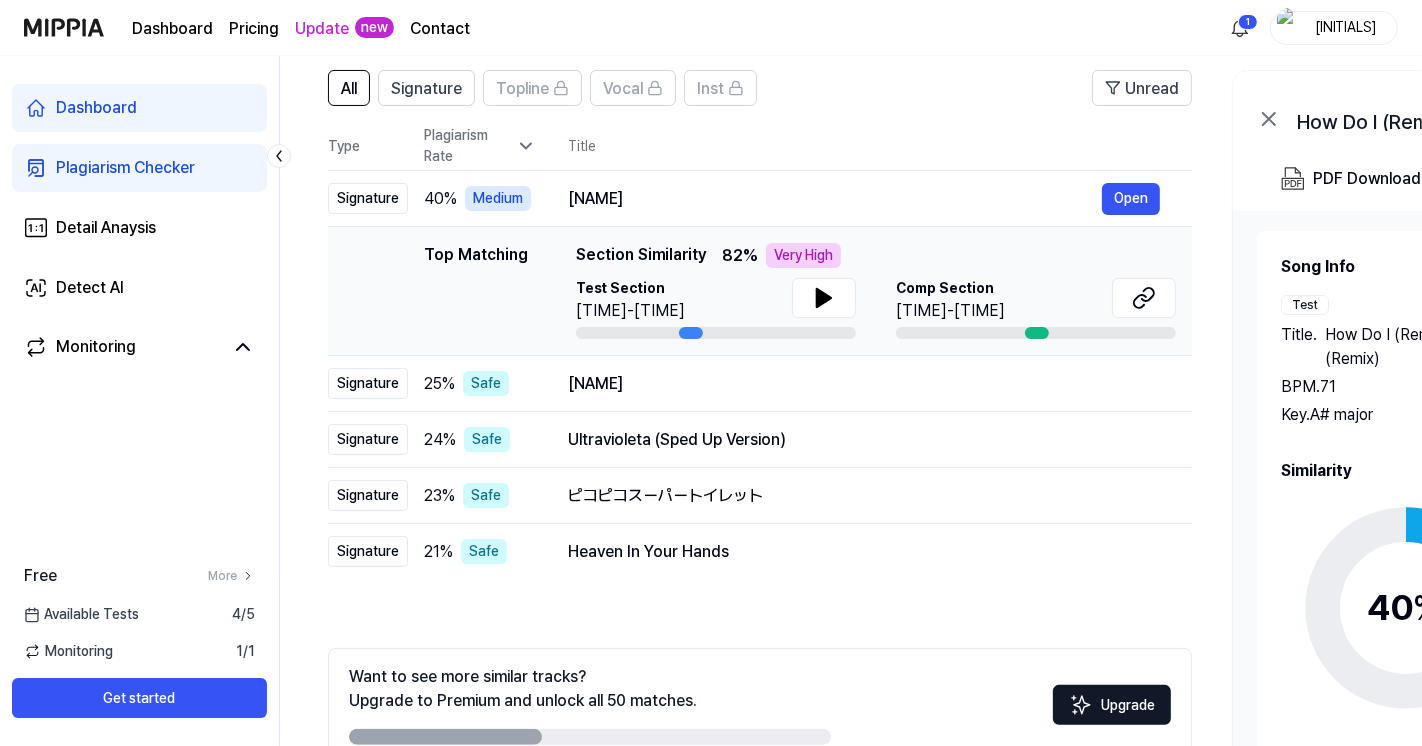 scroll, scrollTop: 0, scrollLeft: 0, axis: both 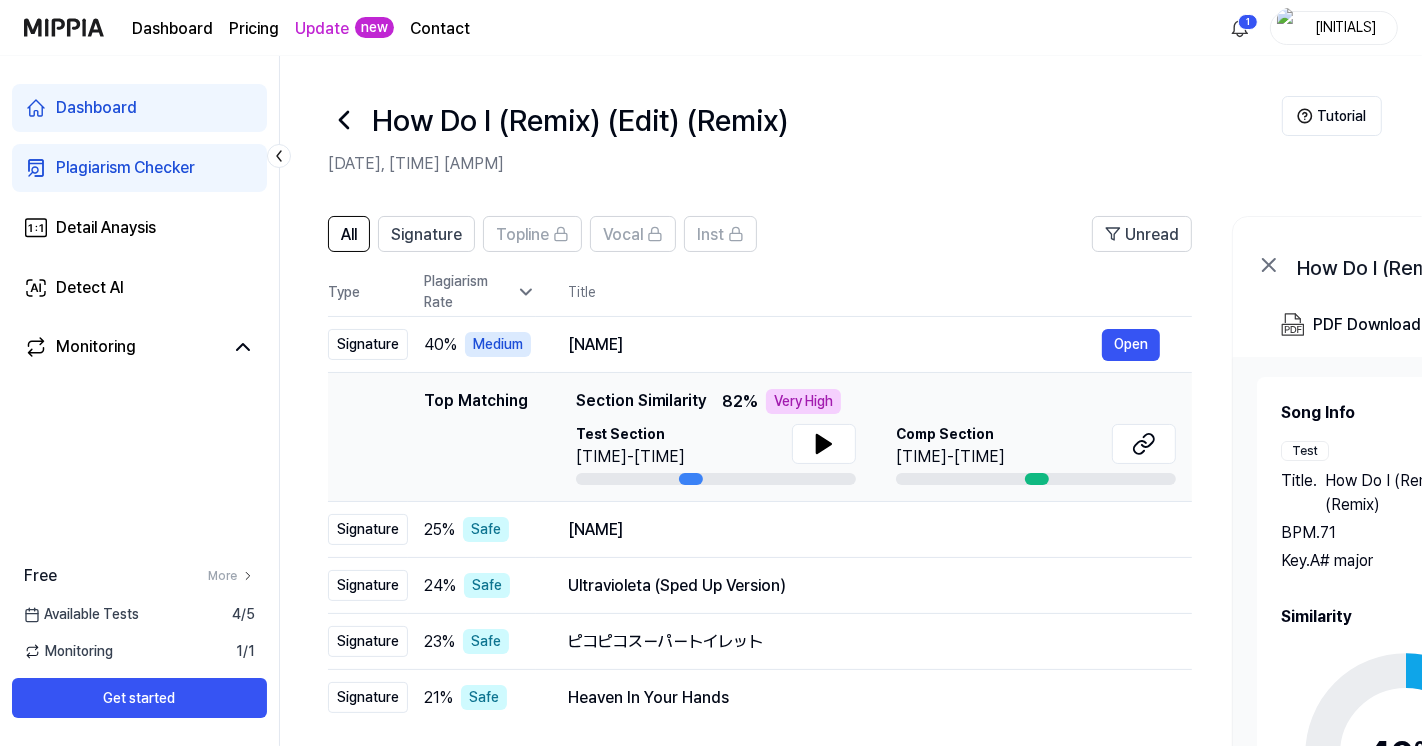click 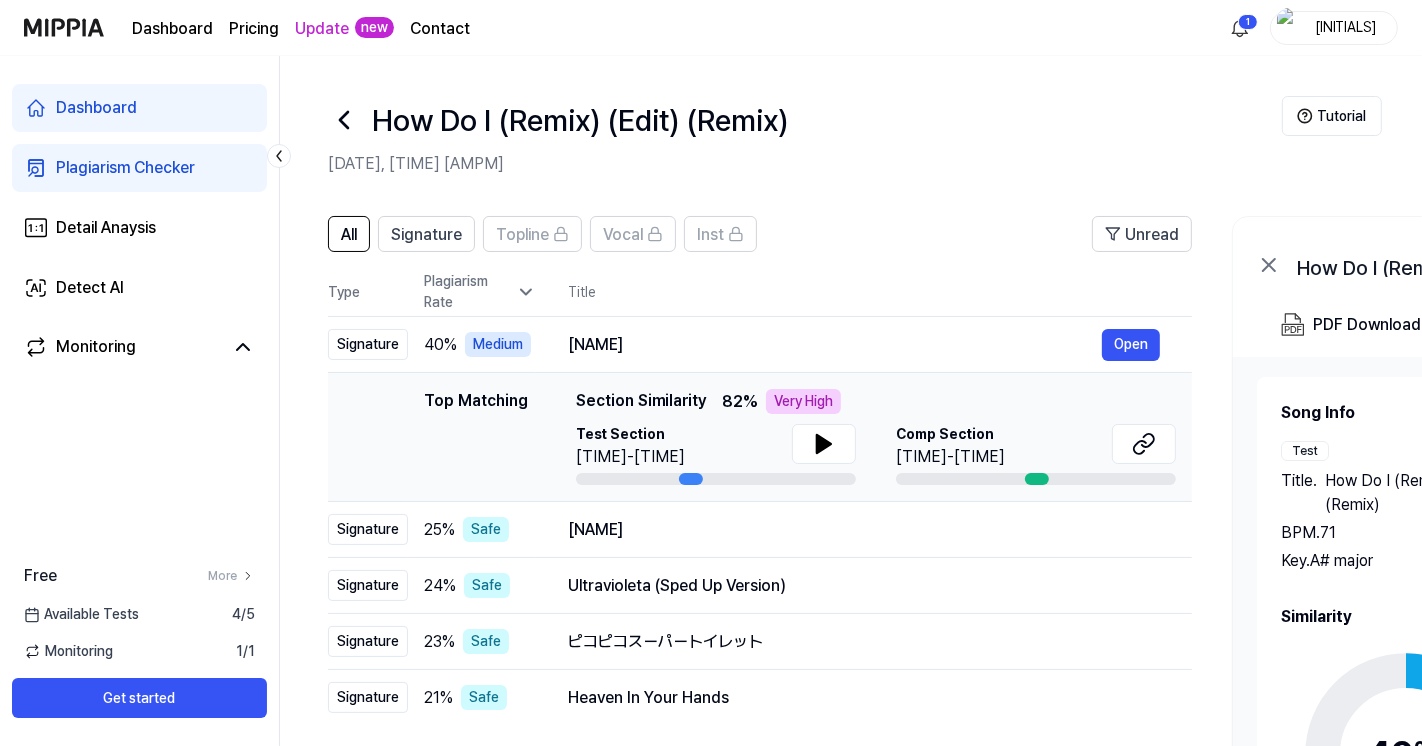 click on "Signature" at bounding box center [426, 235] 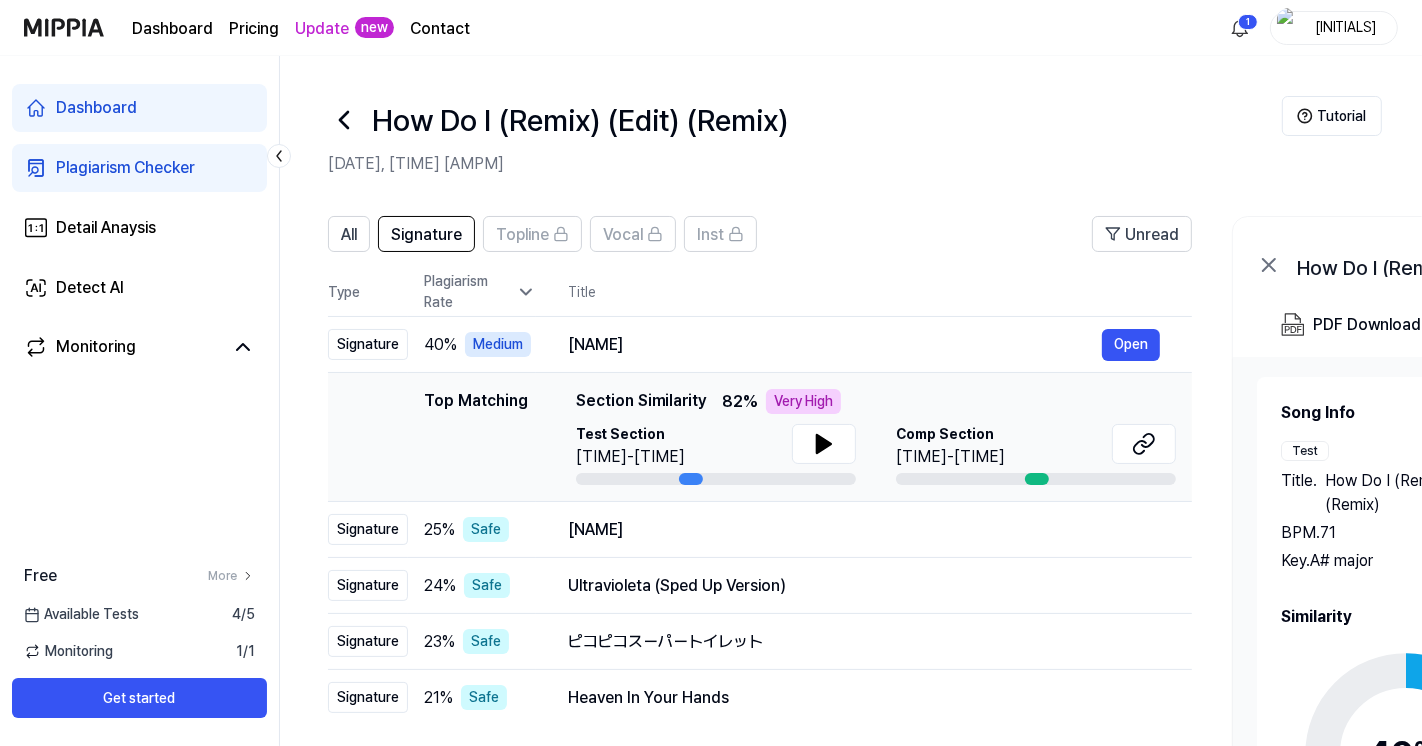 click on "All" at bounding box center [349, 234] 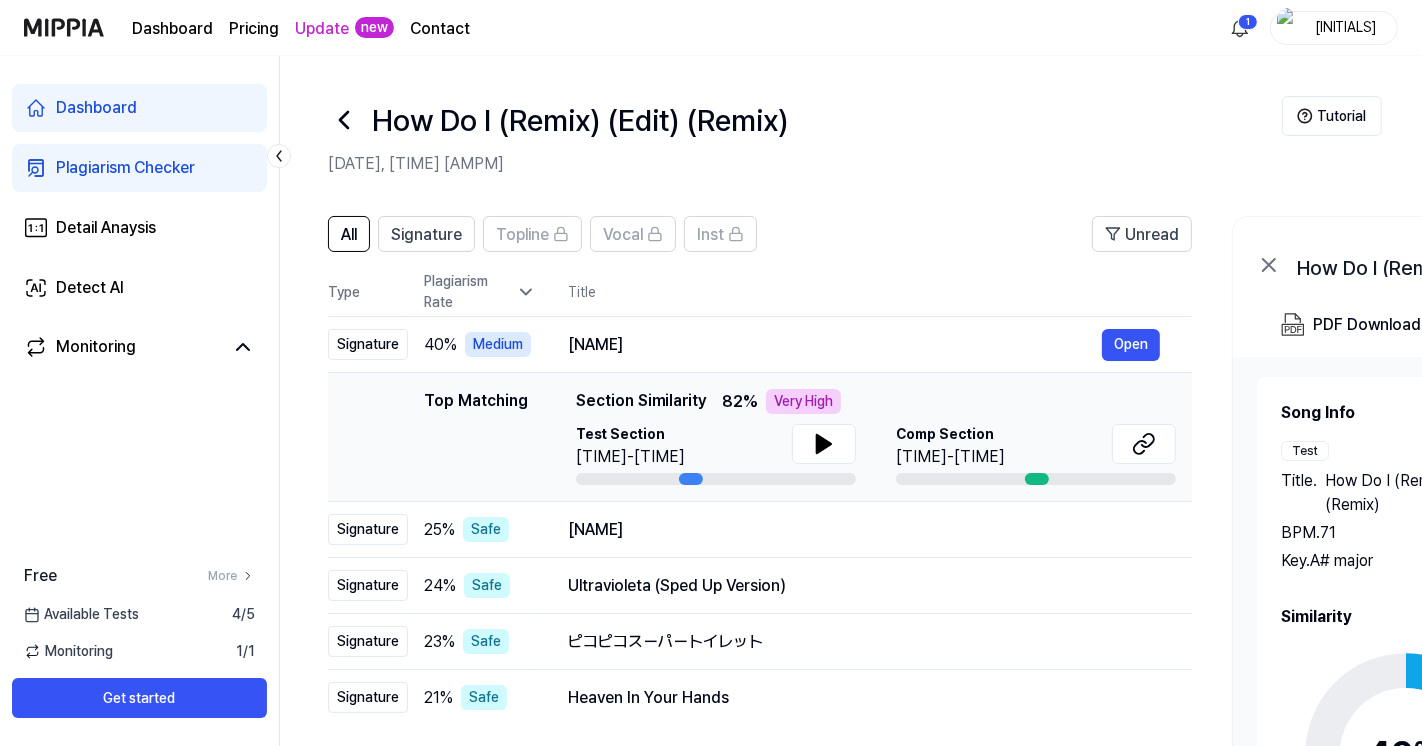 click at bounding box center [1036, 479] 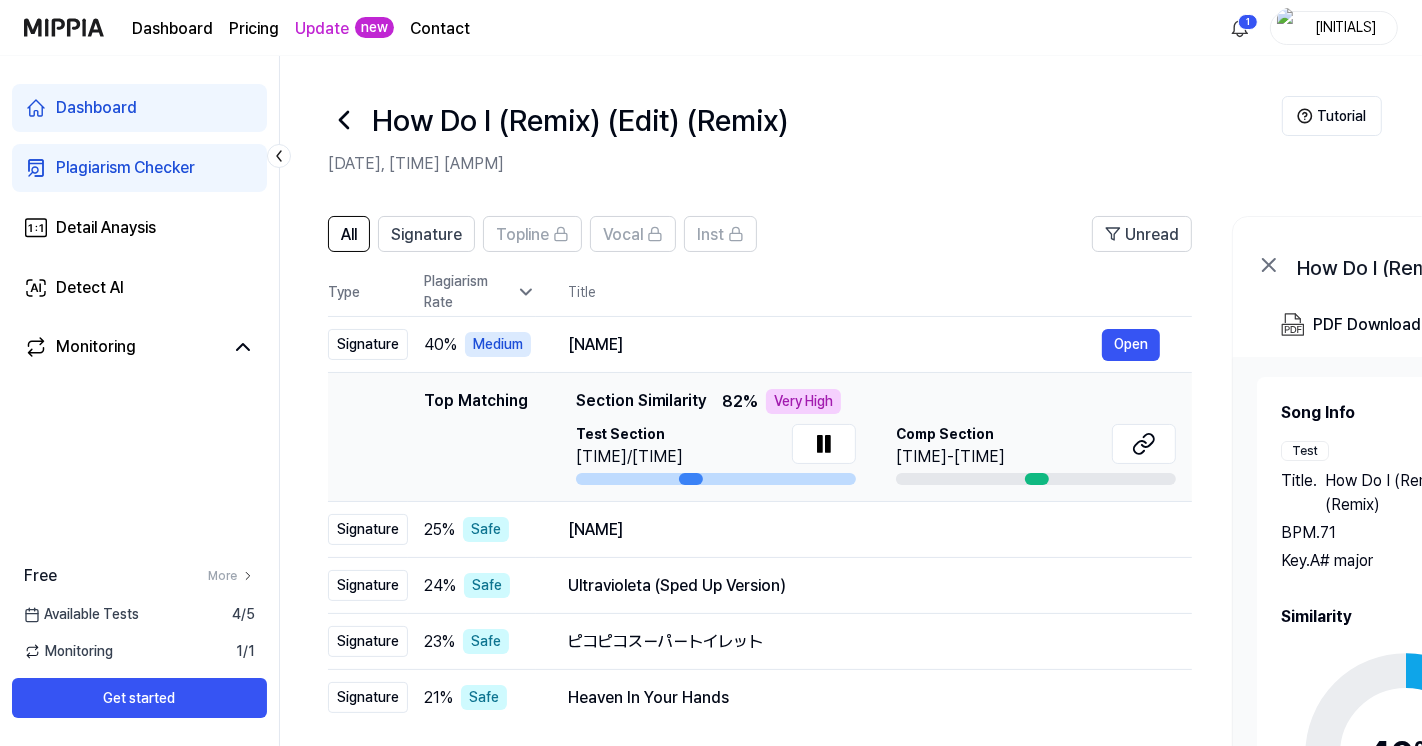 click 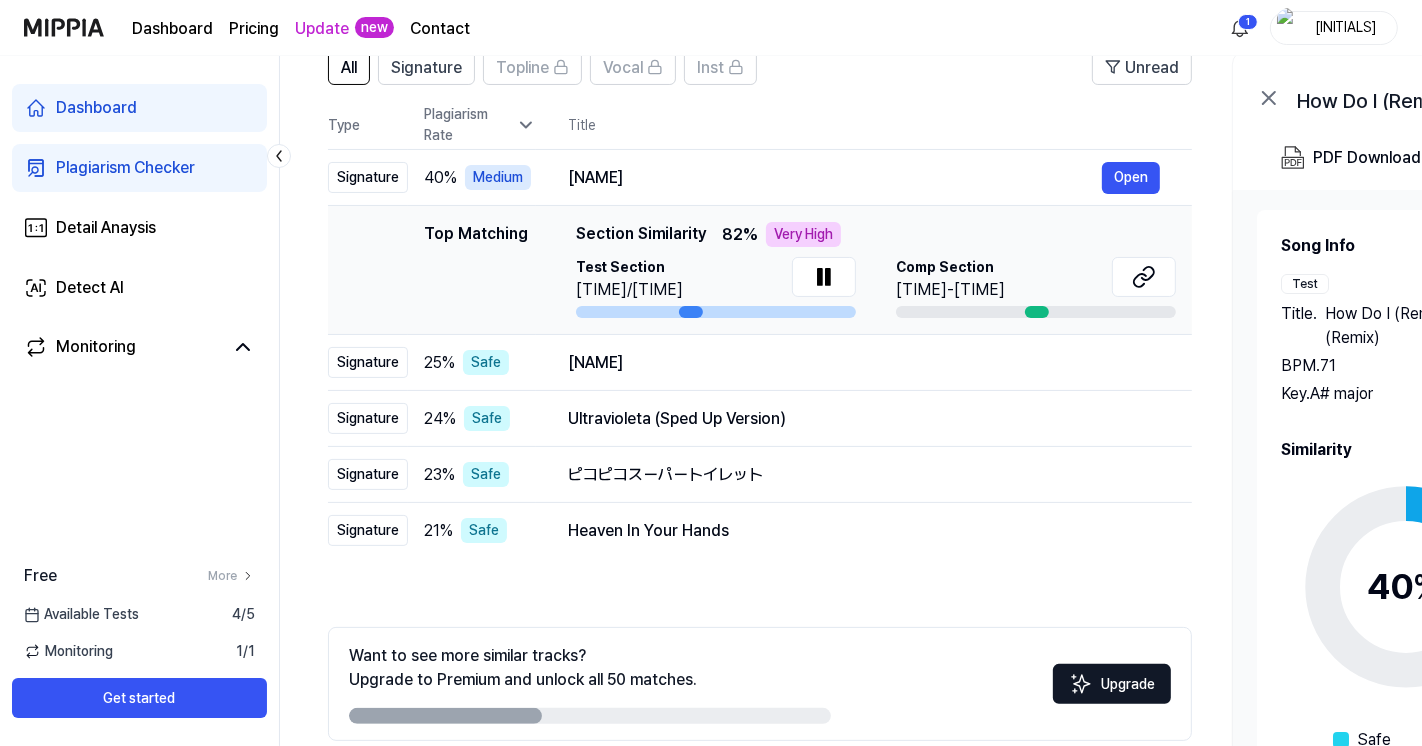 scroll, scrollTop: 197, scrollLeft: 0, axis: vertical 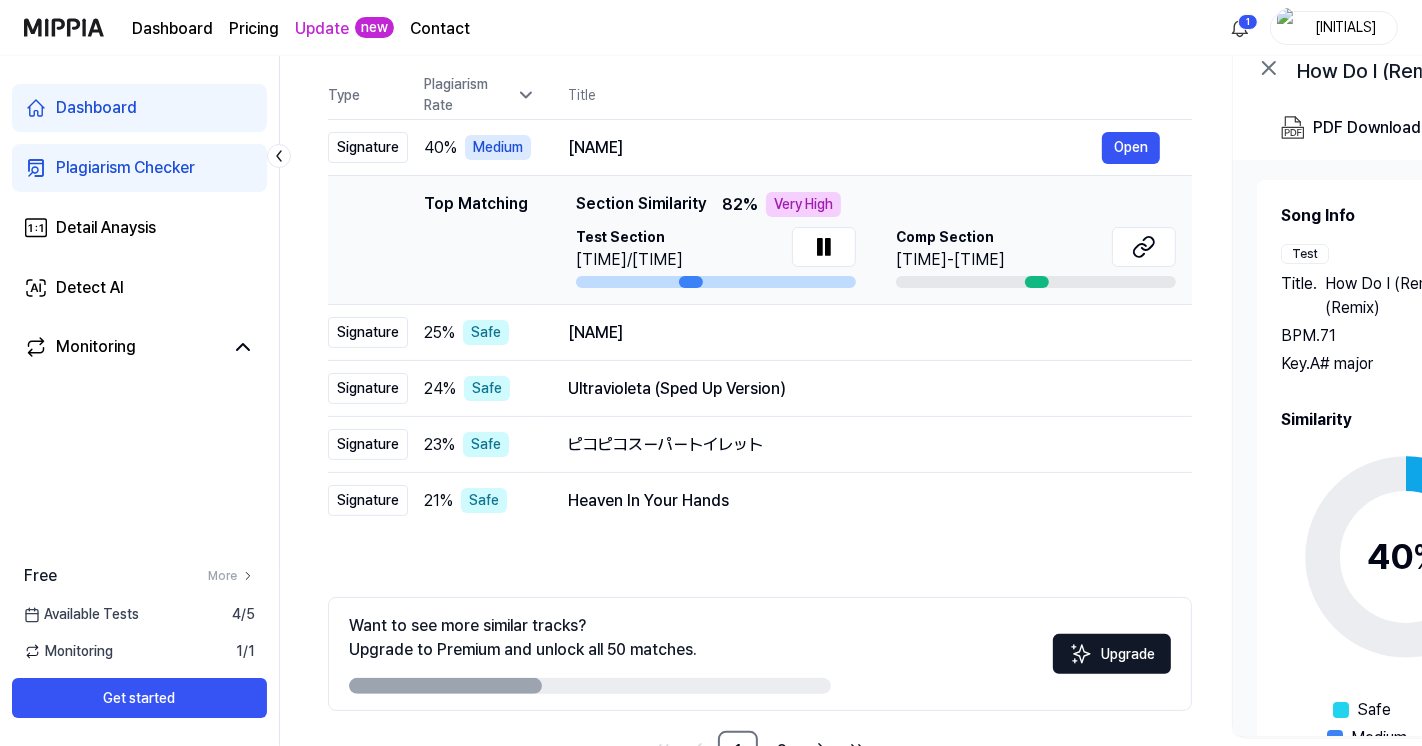 click on "Heaven In Your Hands" at bounding box center (864, 501) 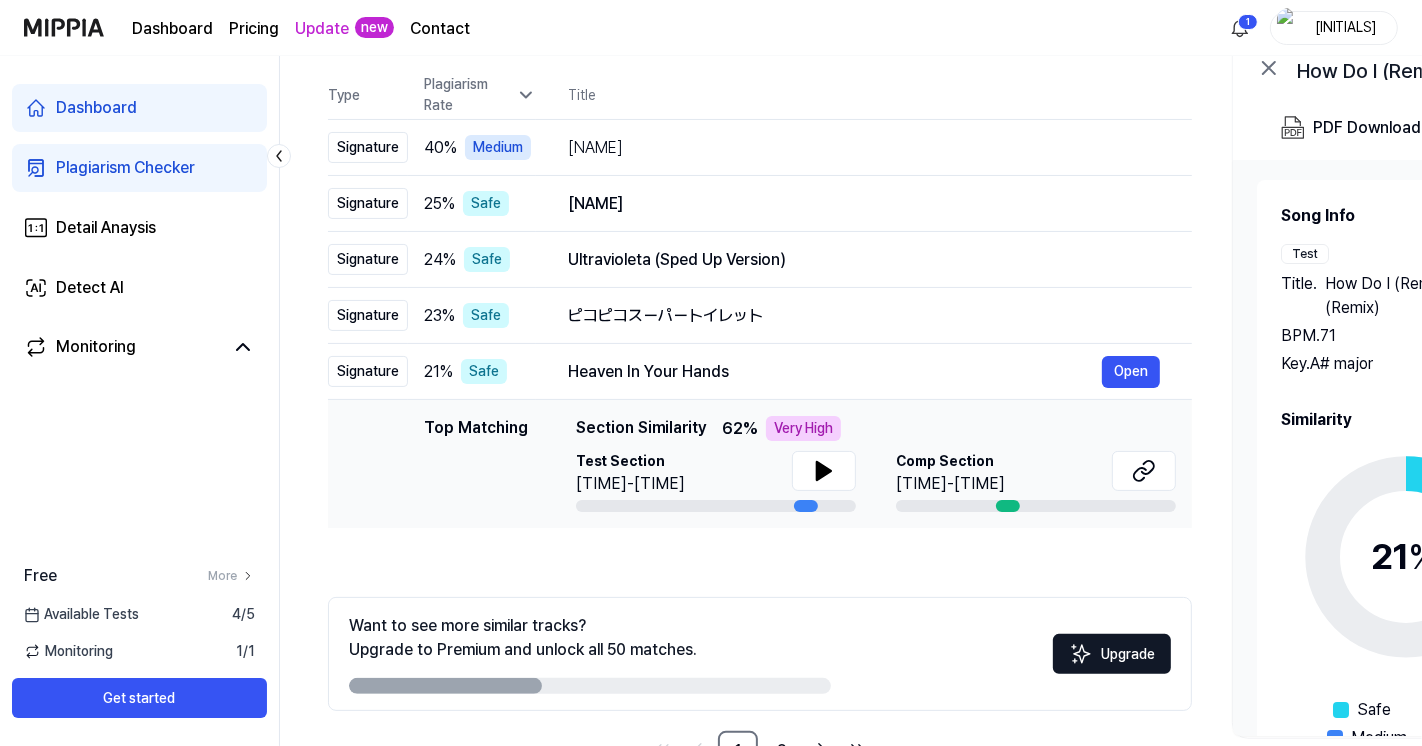 click 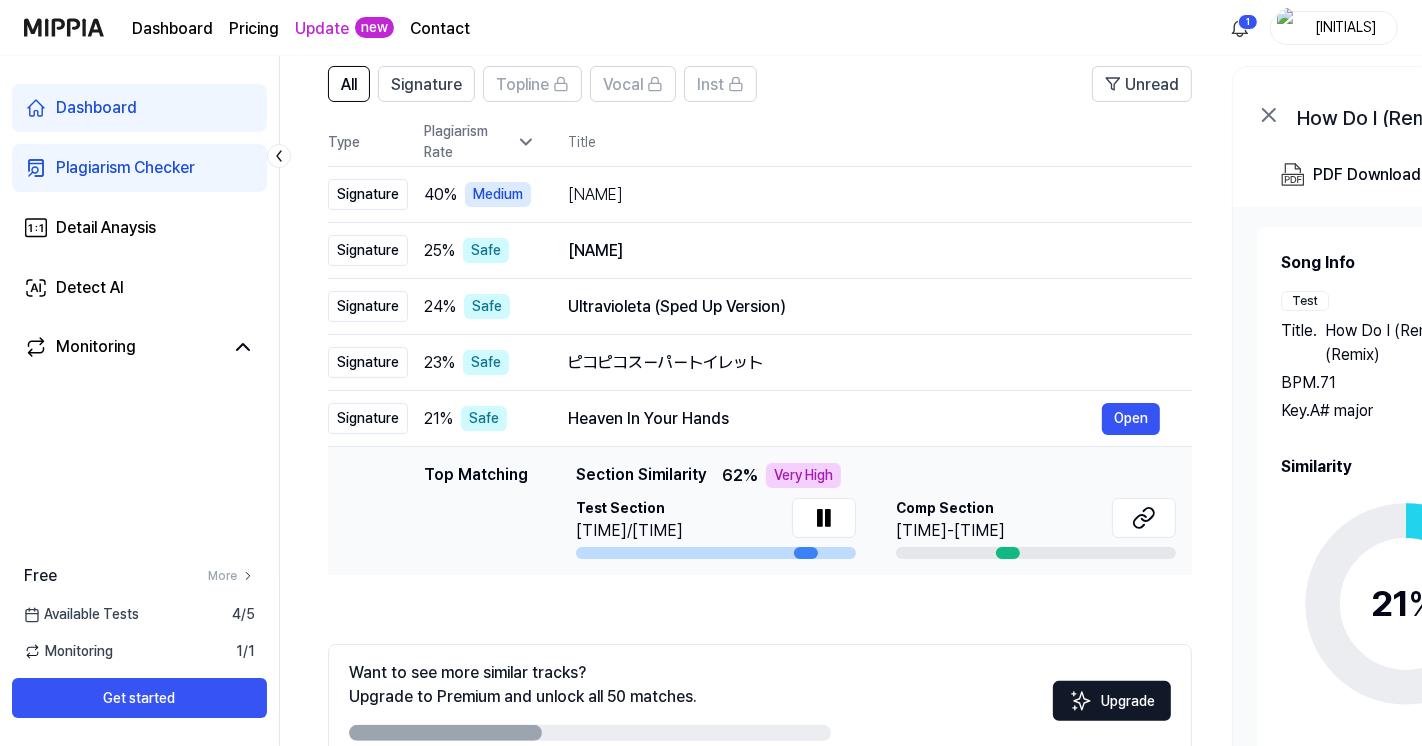 scroll, scrollTop: 147, scrollLeft: 0, axis: vertical 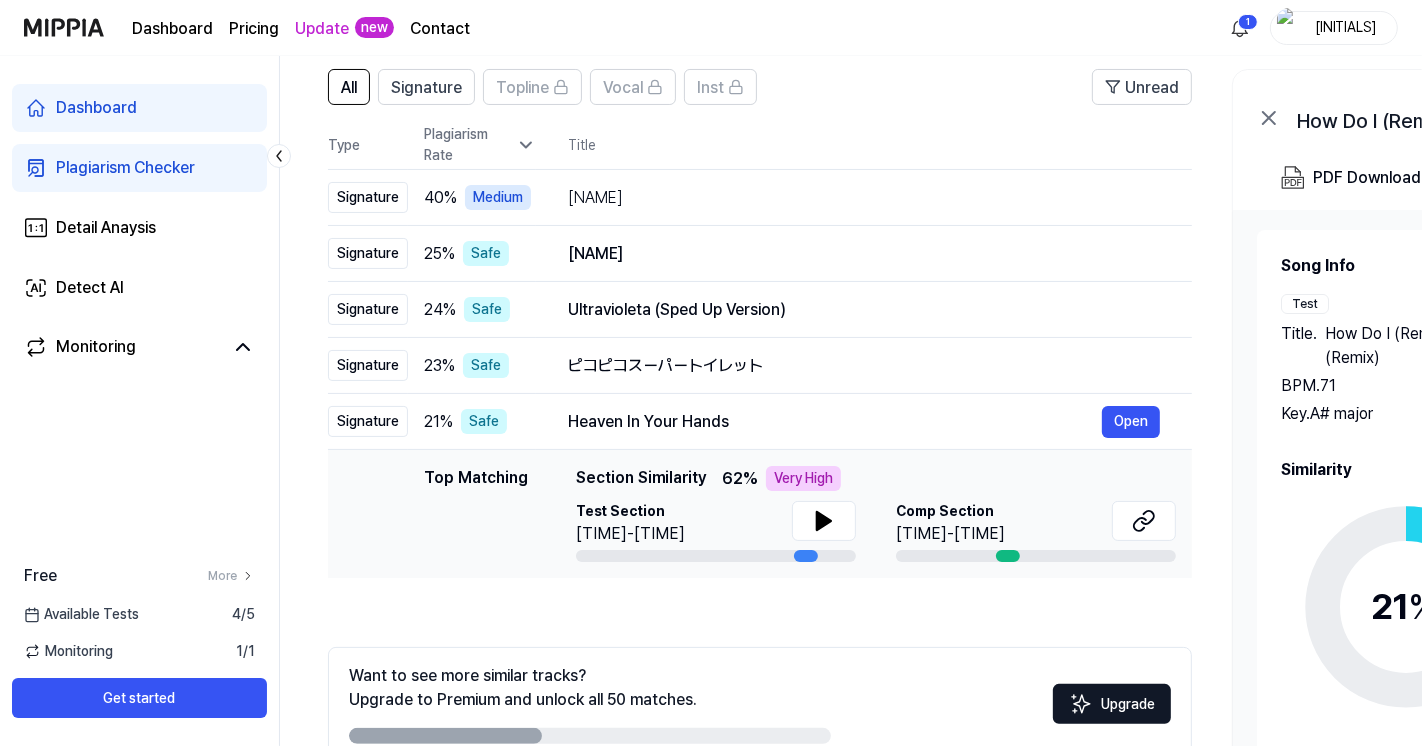 click on "Open" at bounding box center (1131, 422) 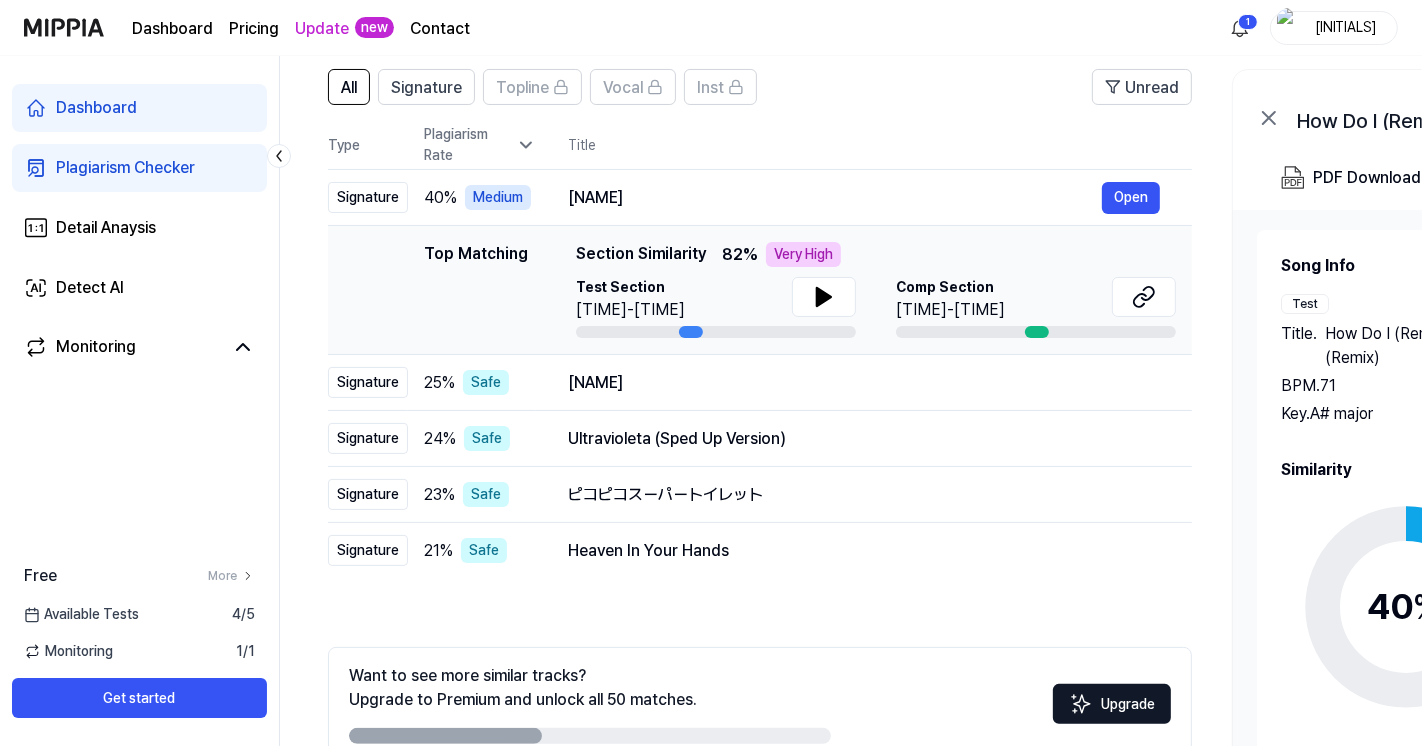 scroll, scrollTop: 0, scrollLeft: 0, axis: both 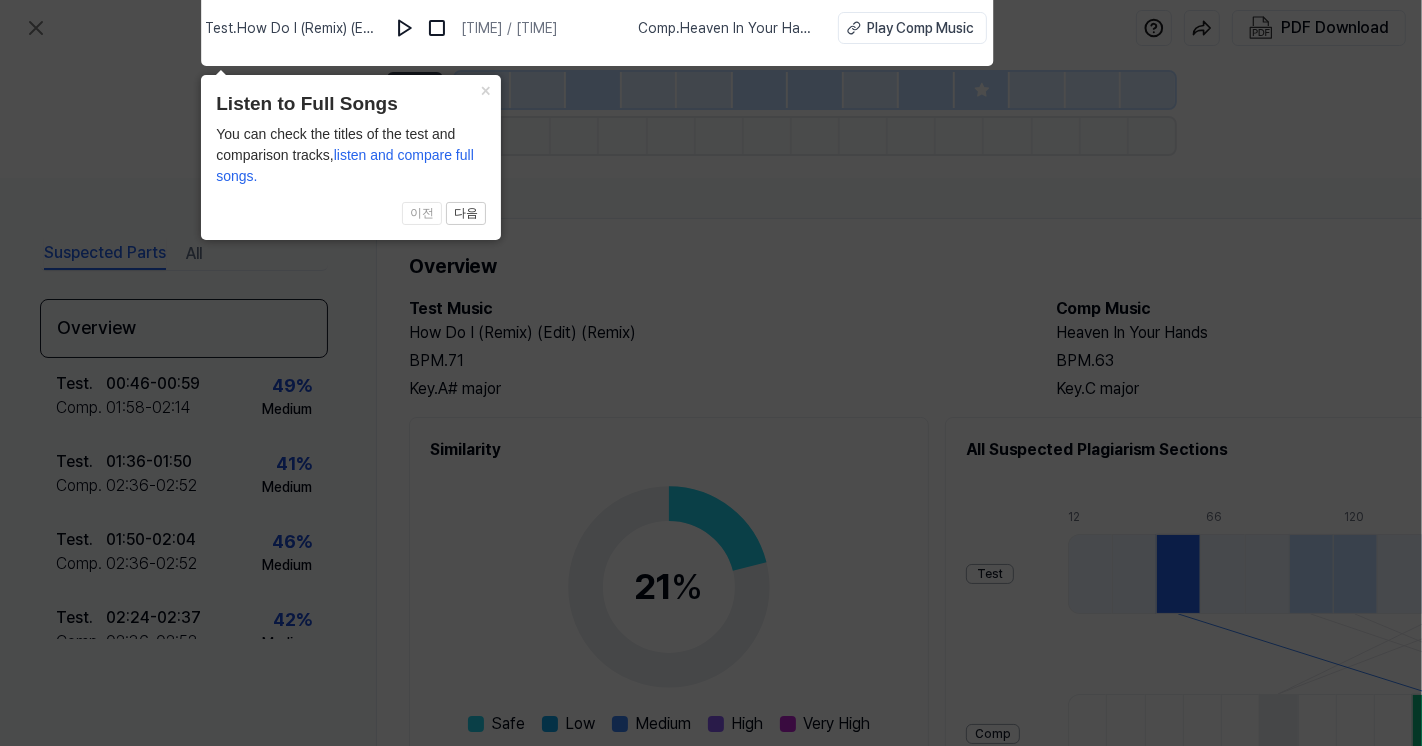 click on "×" at bounding box center [485, 89] 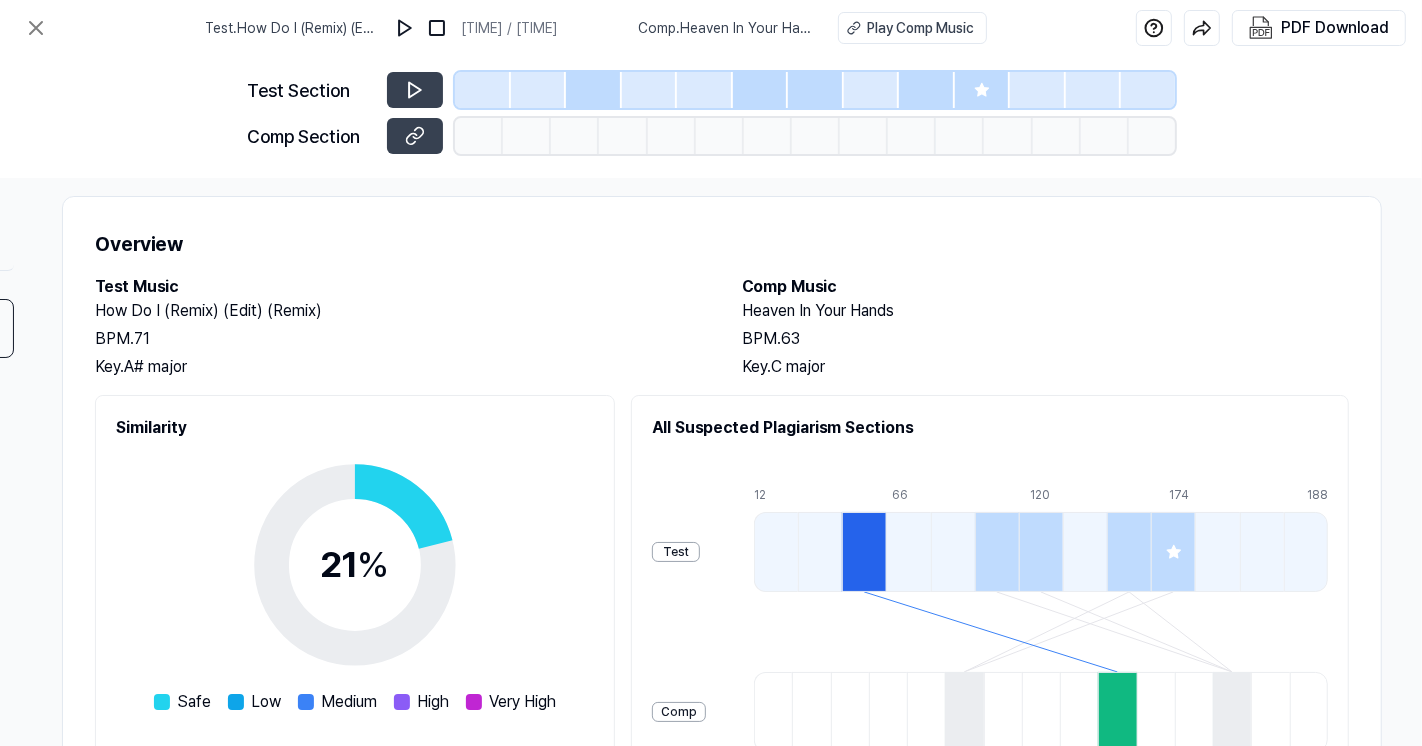 scroll, scrollTop: 0, scrollLeft: 321, axis: horizontal 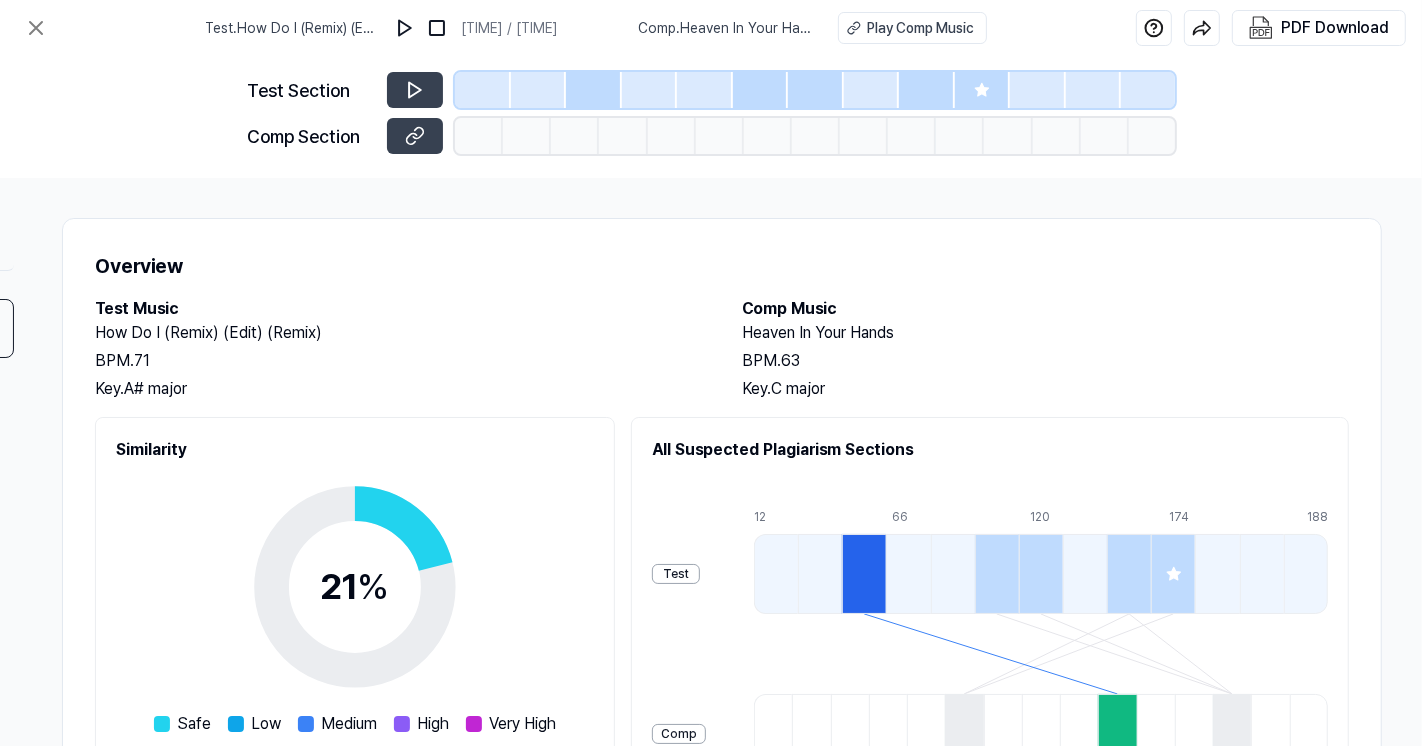 click on "PDF Download" at bounding box center (1335, 28) 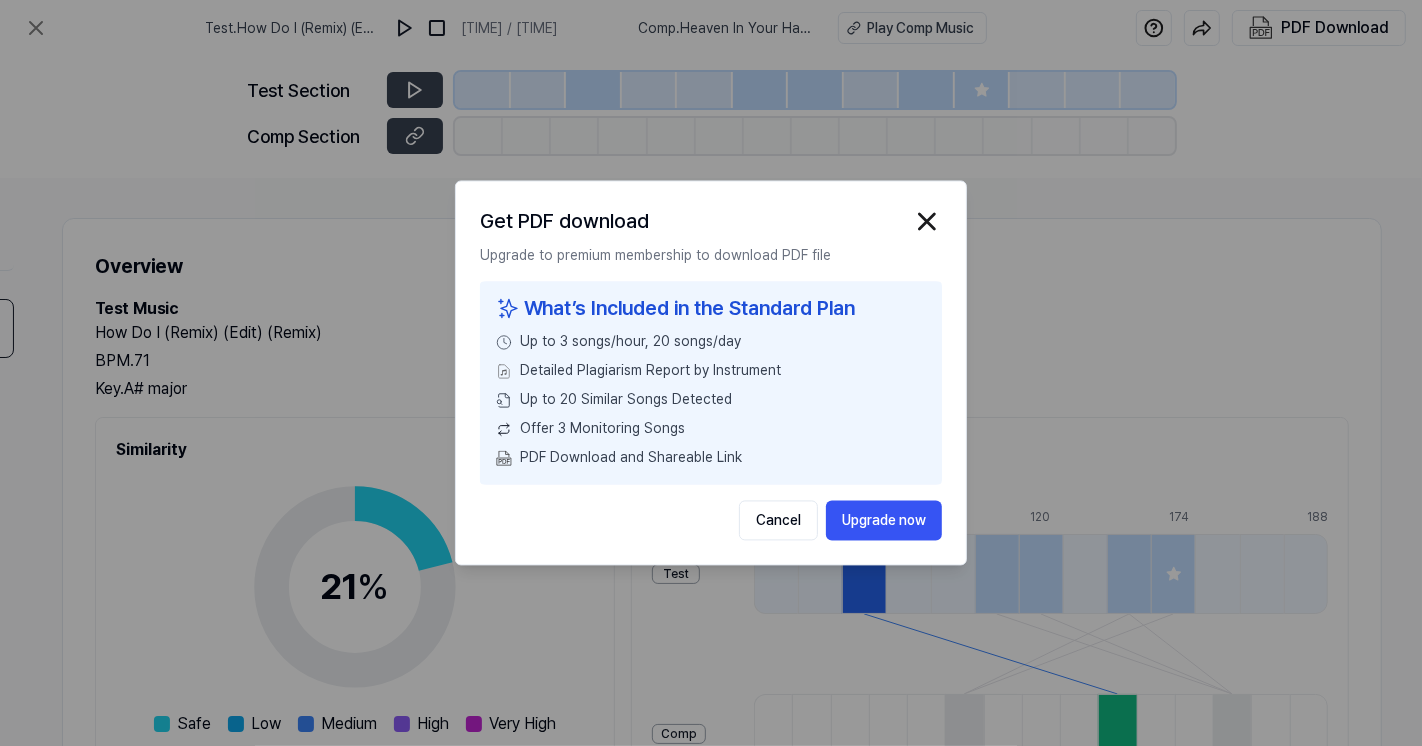 click at bounding box center (927, 222) 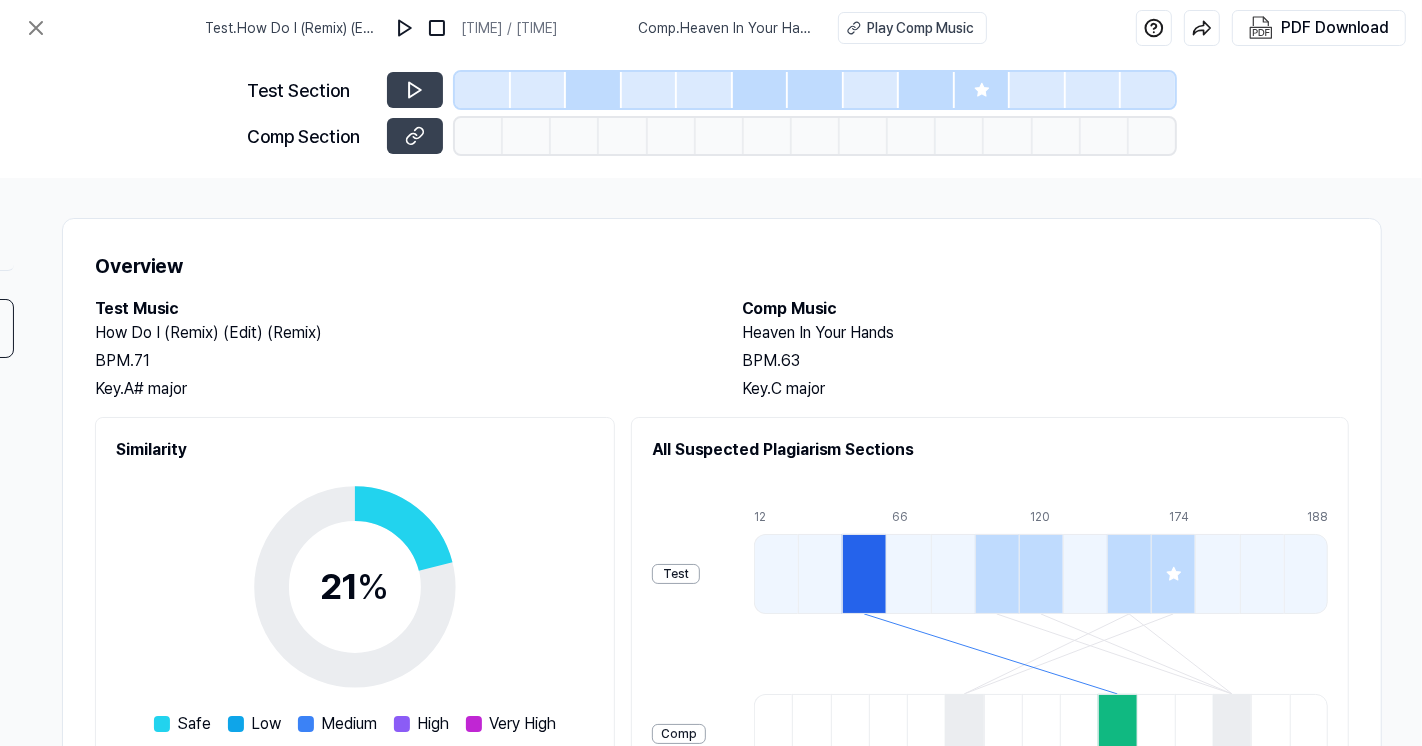 click on "Play Comp Music" at bounding box center [920, 28] 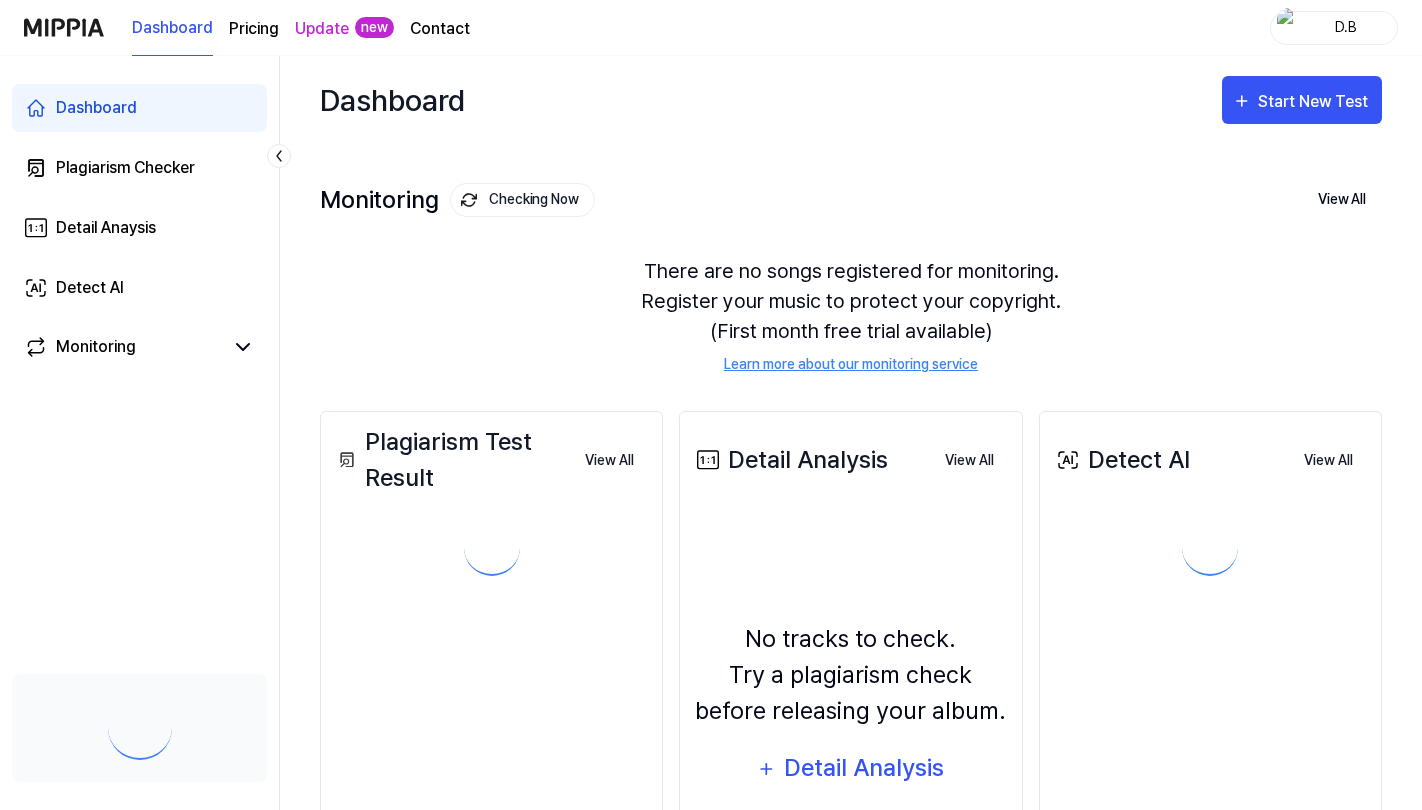 scroll, scrollTop: 0, scrollLeft: 0, axis: both 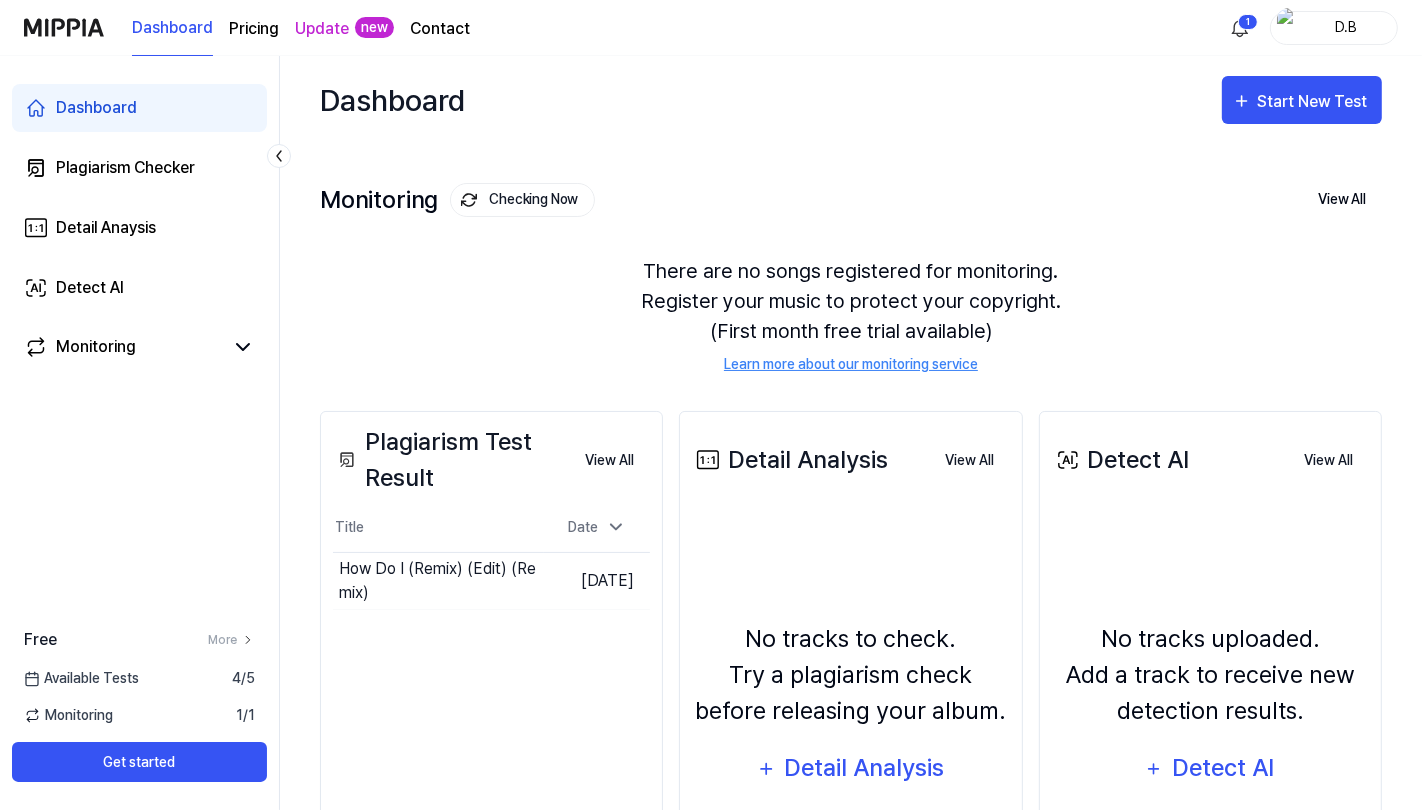 click on "Plagiarism Checker" at bounding box center [139, 168] 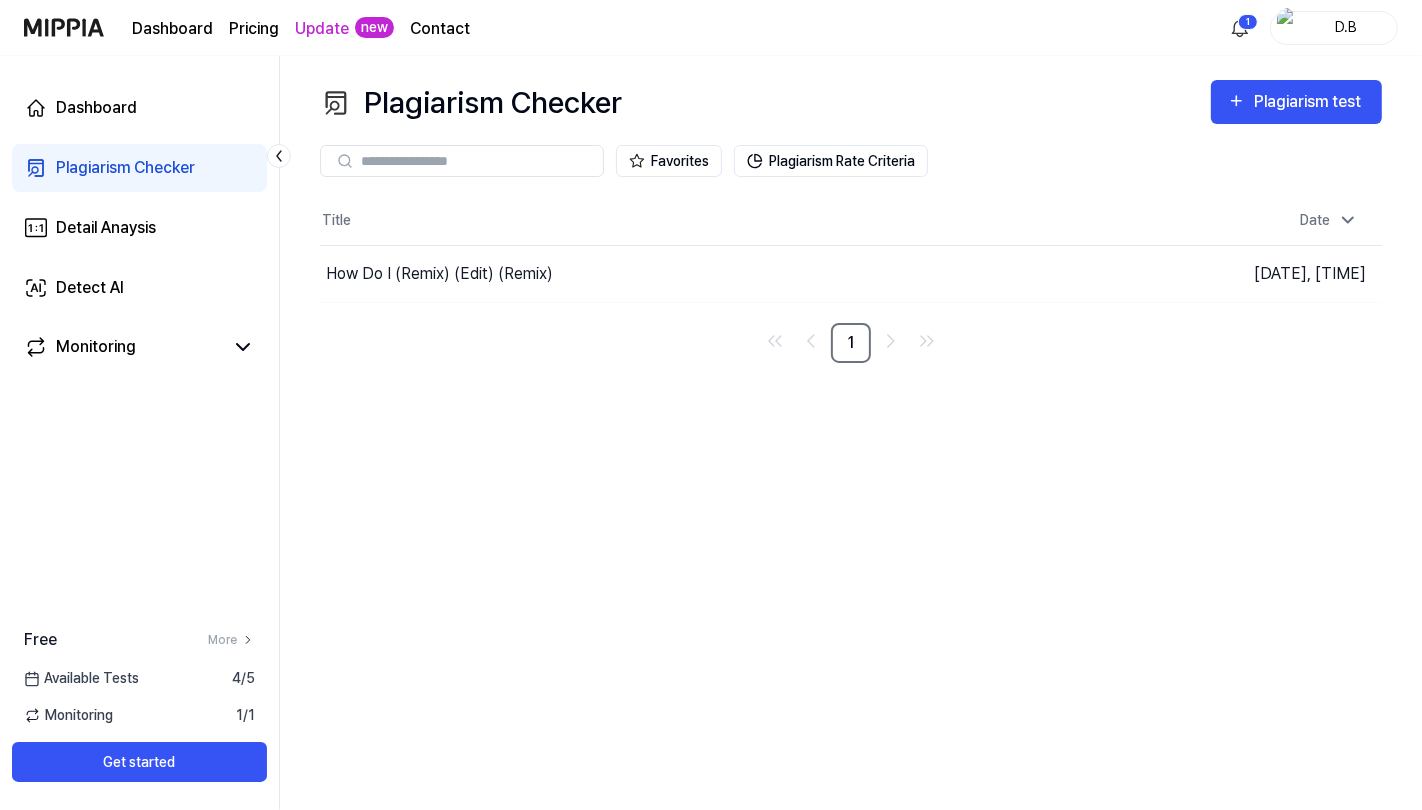 click on "How Do I (Remix) (Edit) (Remix)" at bounding box center (713, 274) 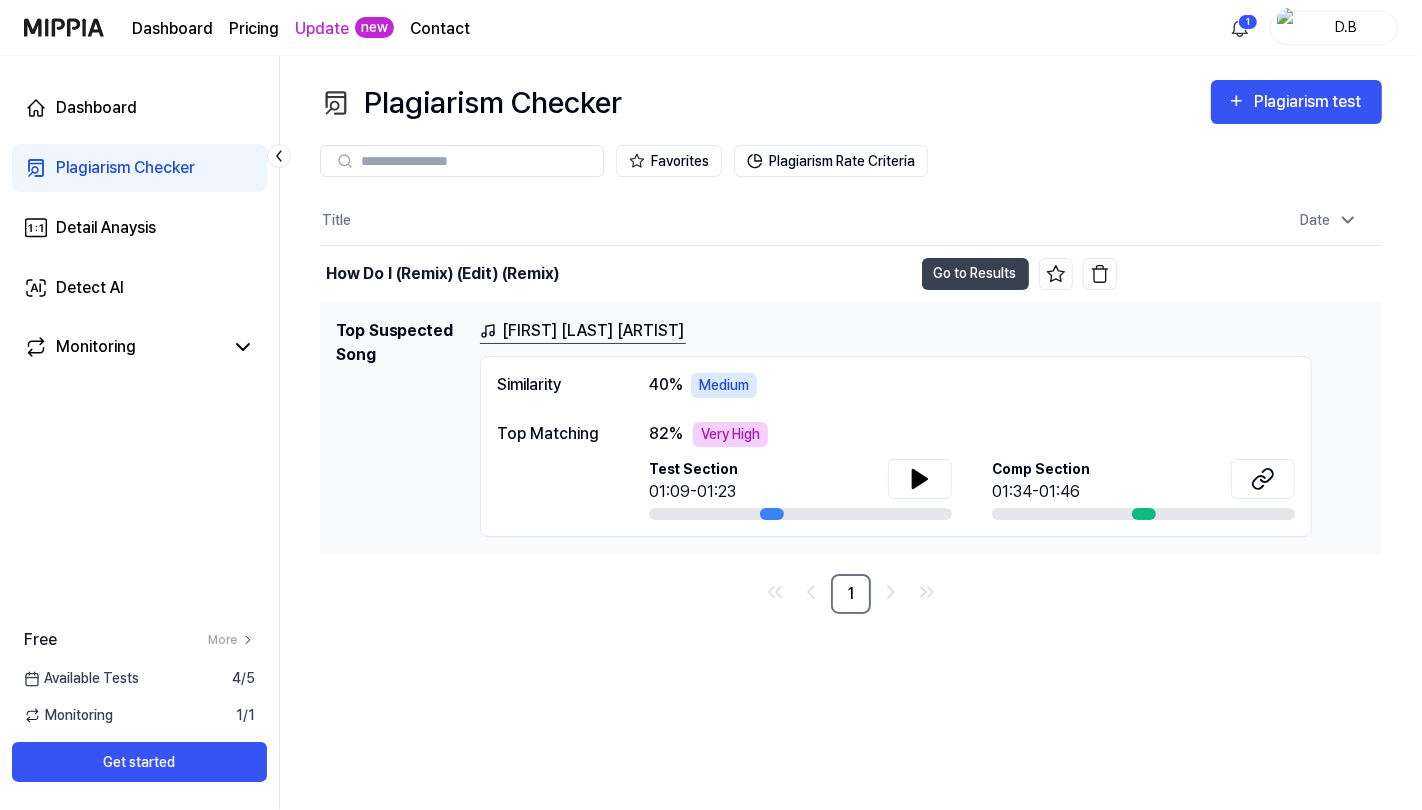 click at bounding box center [920, 479] 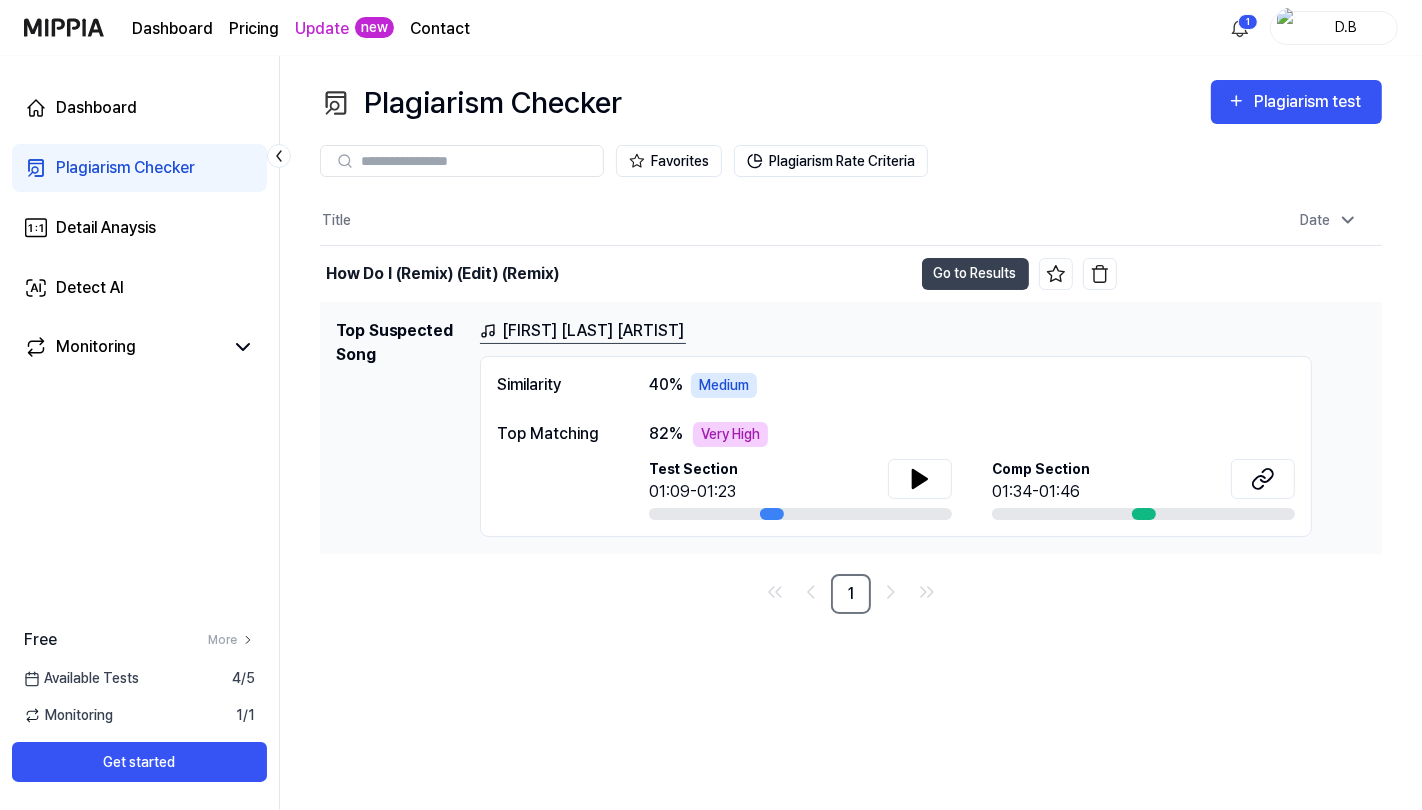 click 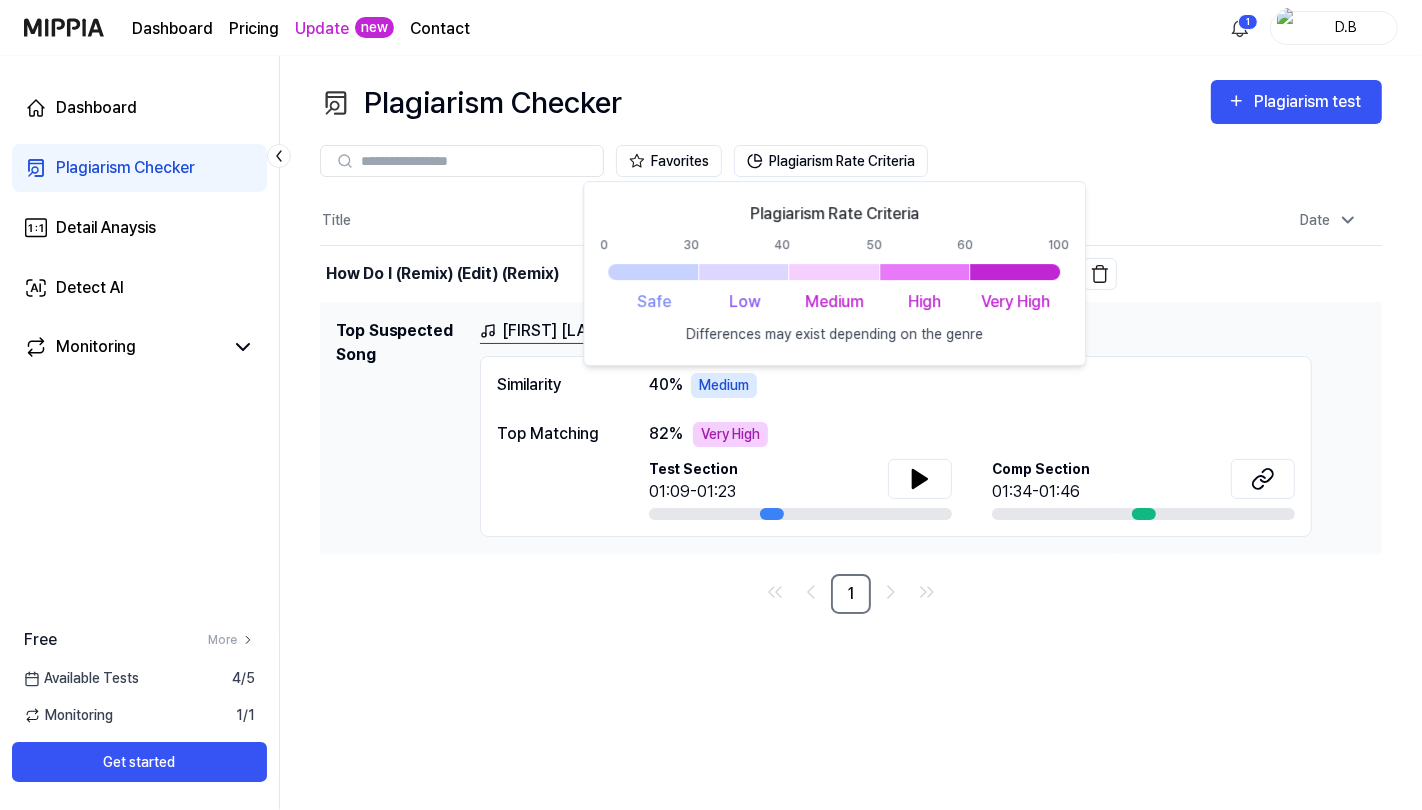 click on "Plagiarism Checker  Plagiarism test Plagiarism Checker Detail Analysis Detect AI Favorites Plagiarism Rate Criteria Title Date How Do I (Remix) (Edit) (Remix) Go to Results Aug 2, 2025, 11:36 AM Top Suspected Song Rápido Muy Rápido Odete Similarity 40 % Medium   Top Matching 82 % Very High   Test Section 01:09-01:23 Comp Section 01:34-01:46 1" at bounding box center (851, 433) 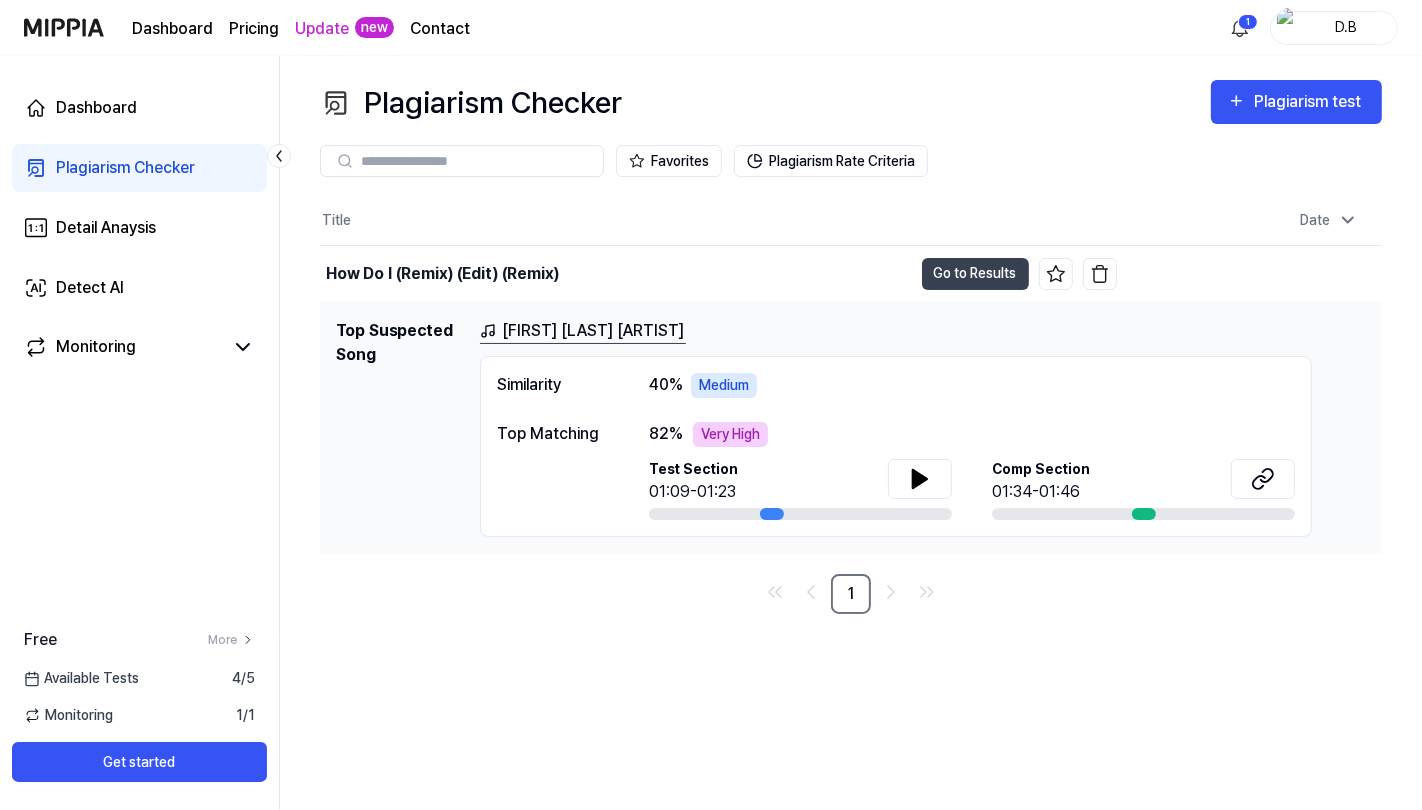 click on "Detect AI" at bounding box center (90, 288) 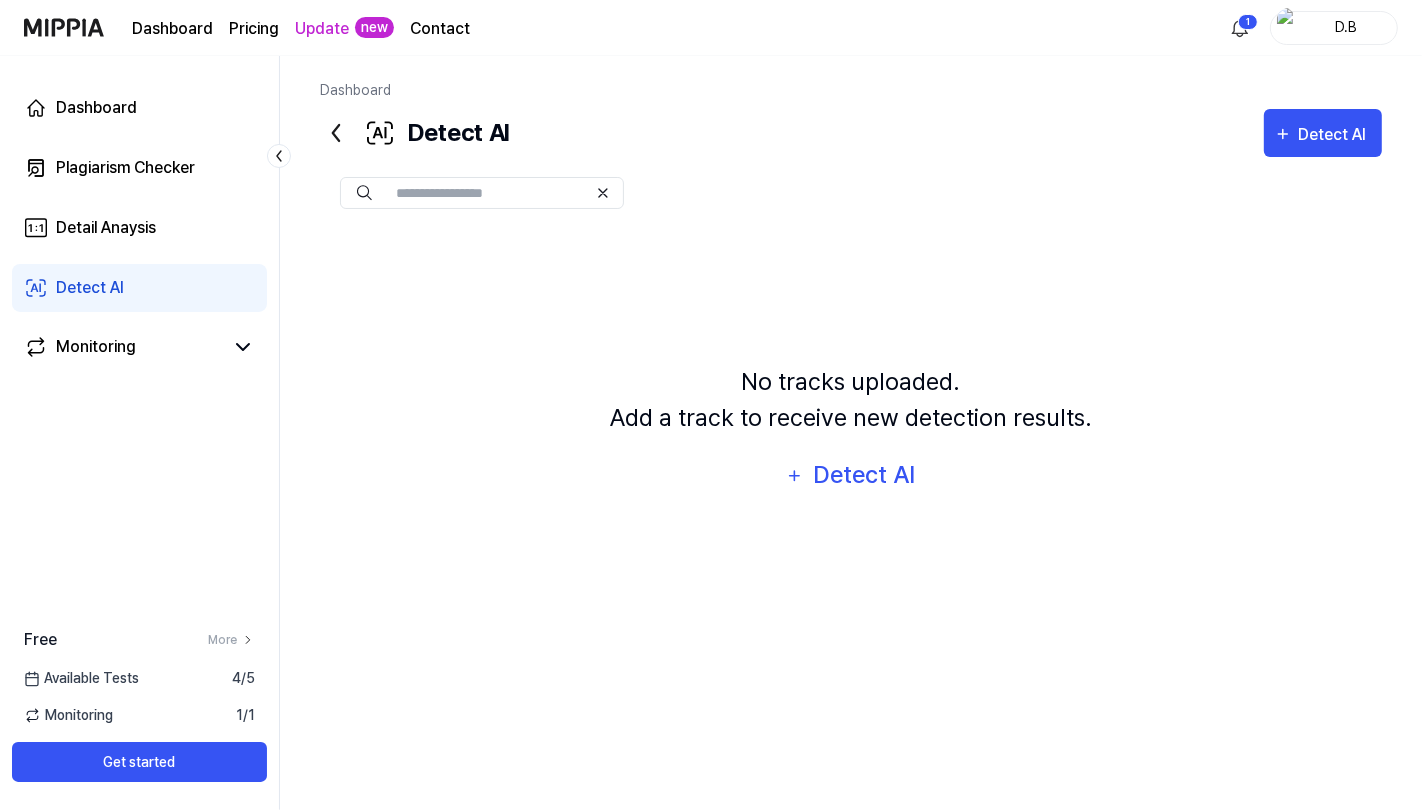 click on "Plagiarism Checker" at bounding box center (139, 168) 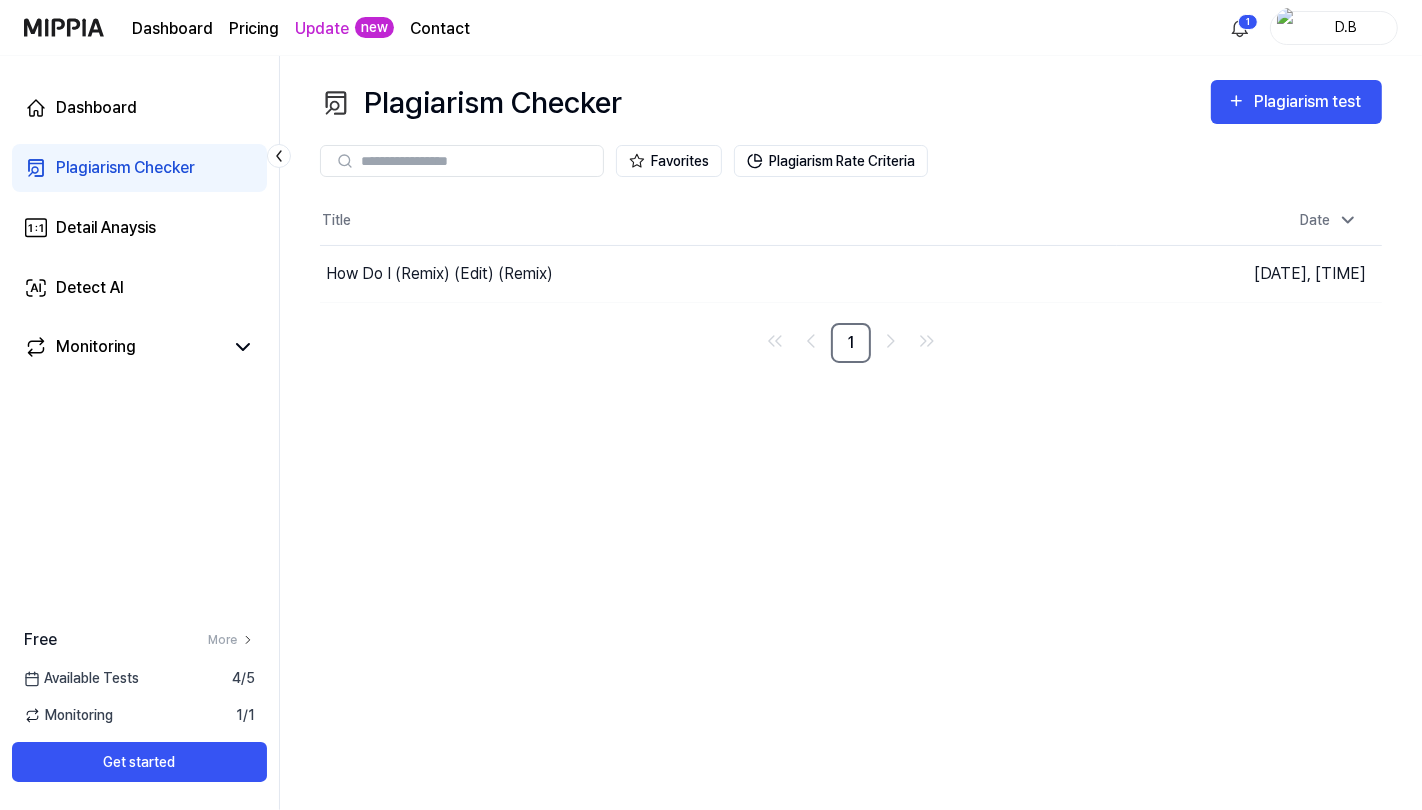 click on "Monitoring" at bounding box center (96, 347) 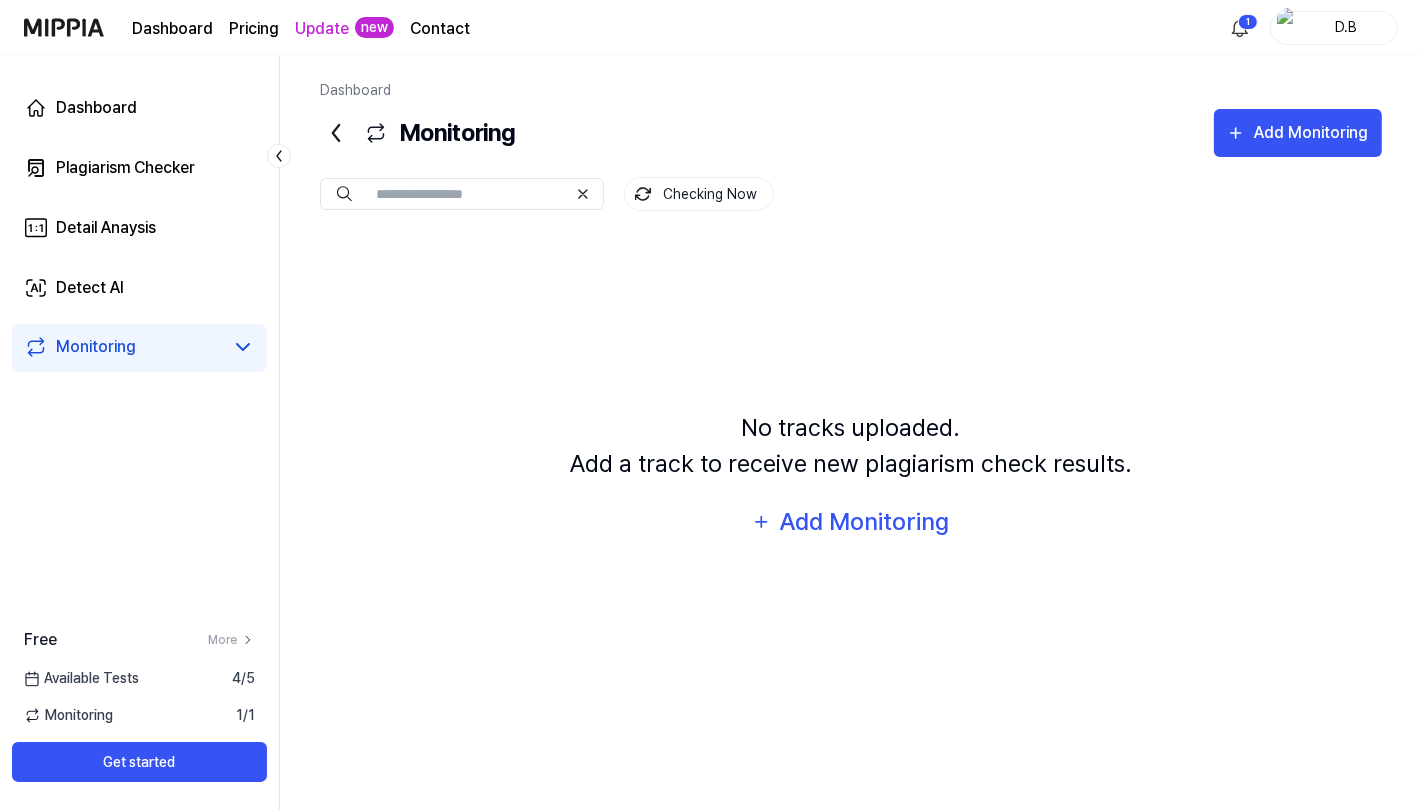 click on "Detail Anaysis" at bounding box center [139, 228] 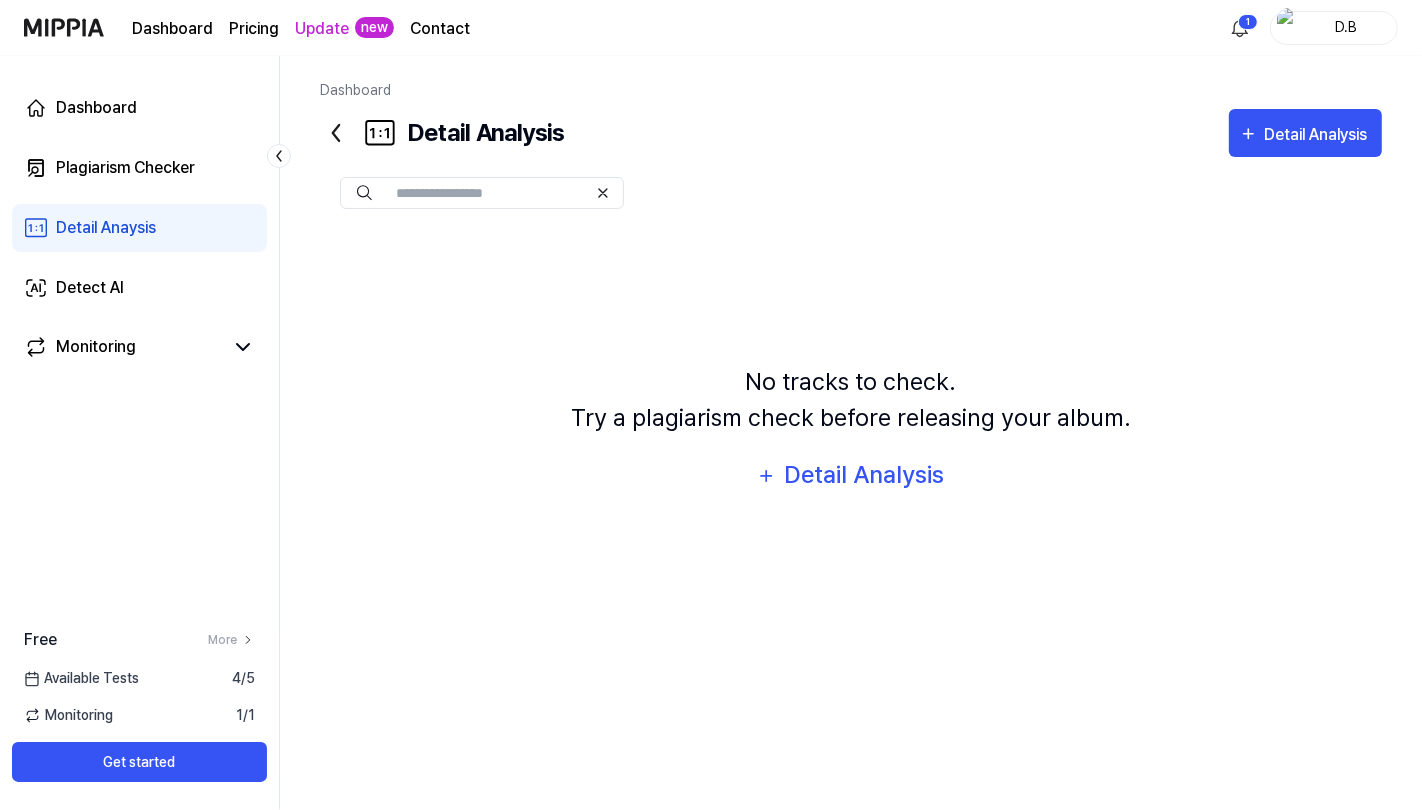 click on "Plagiarism Checker" at bounding box center [125, 168] 